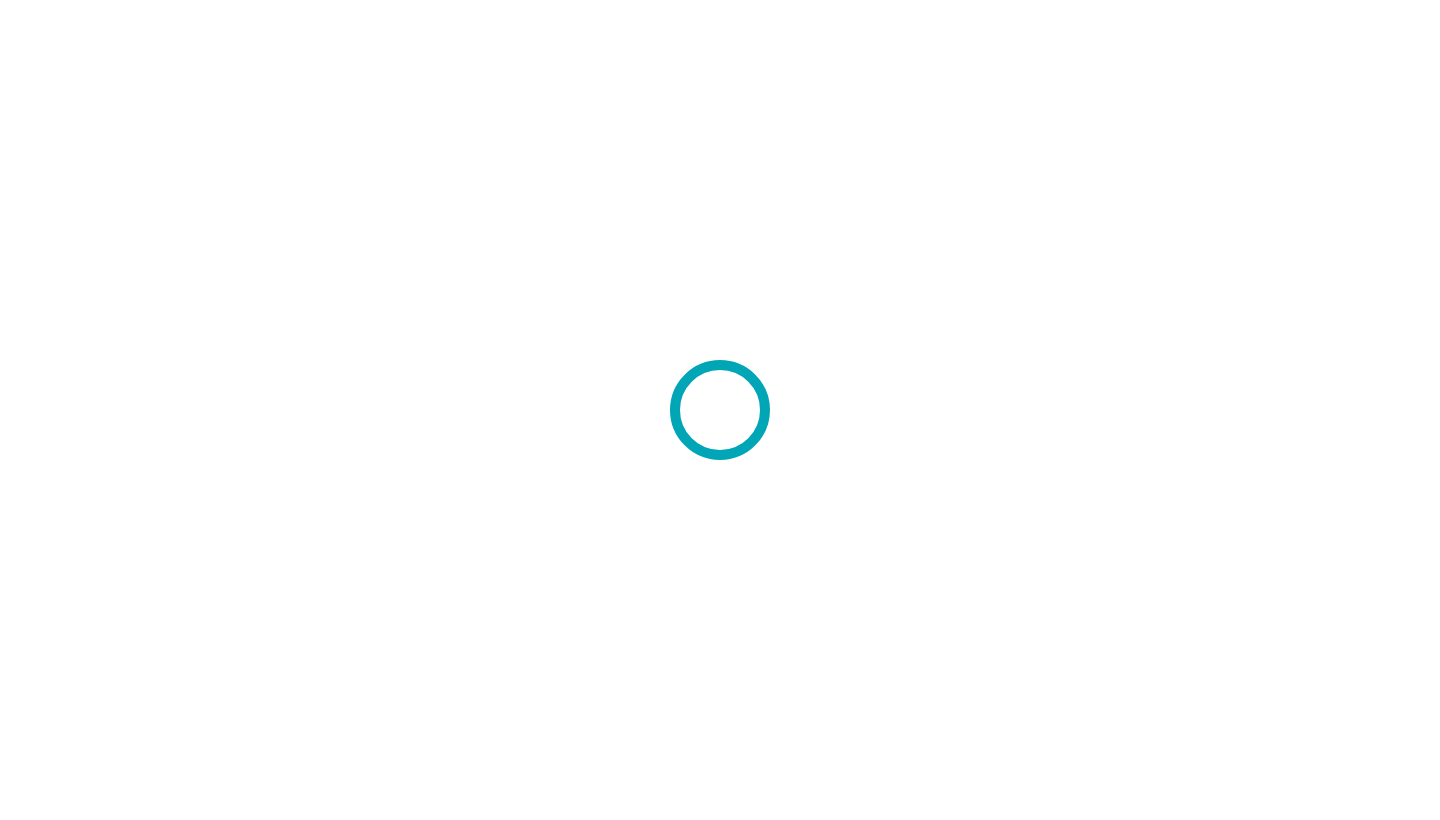 scroll, scrollTop: 0, scrollLeft: 0, axis: both 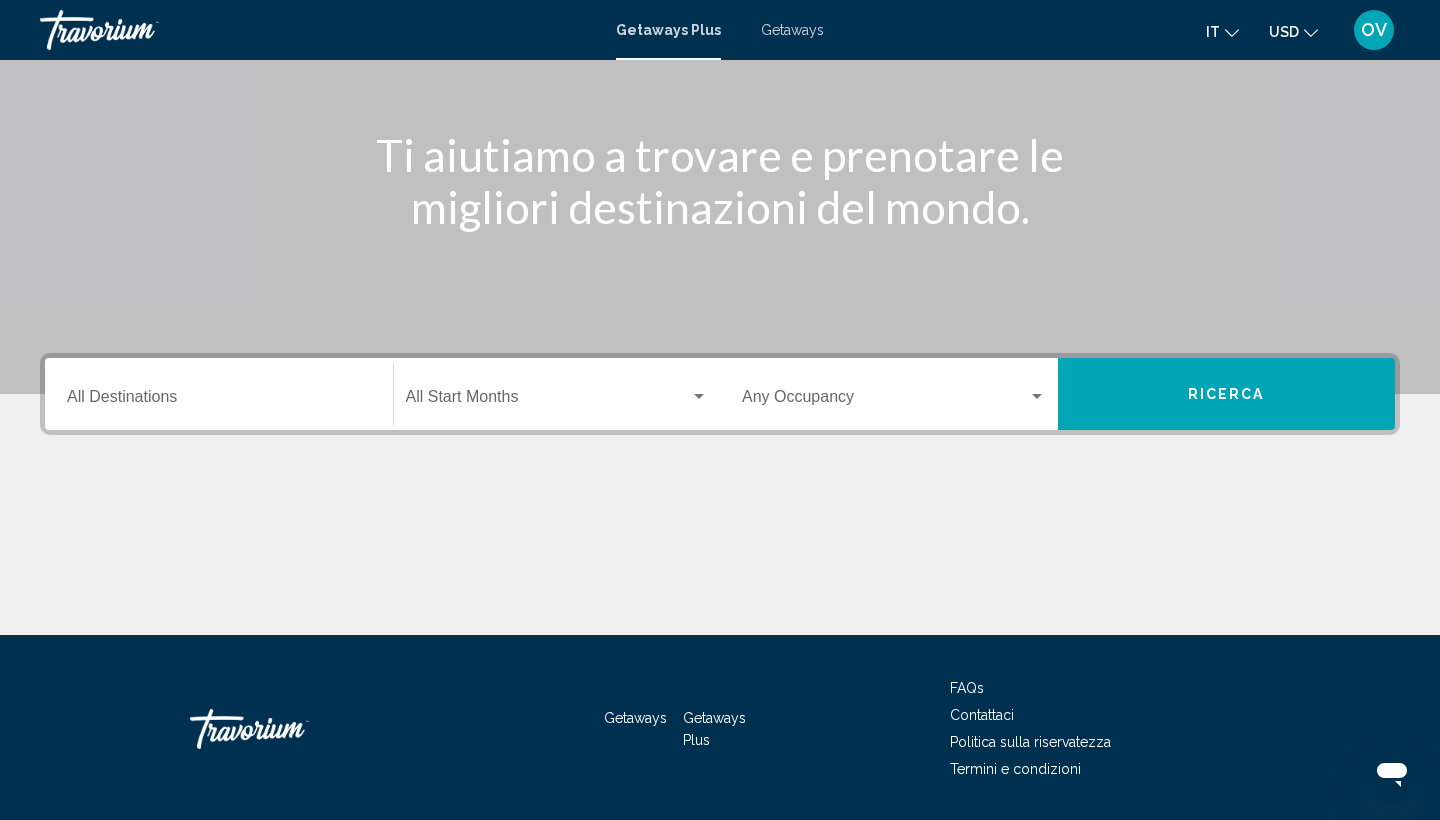 click on "Destination All Destinations" at bounding box center [219, 401] 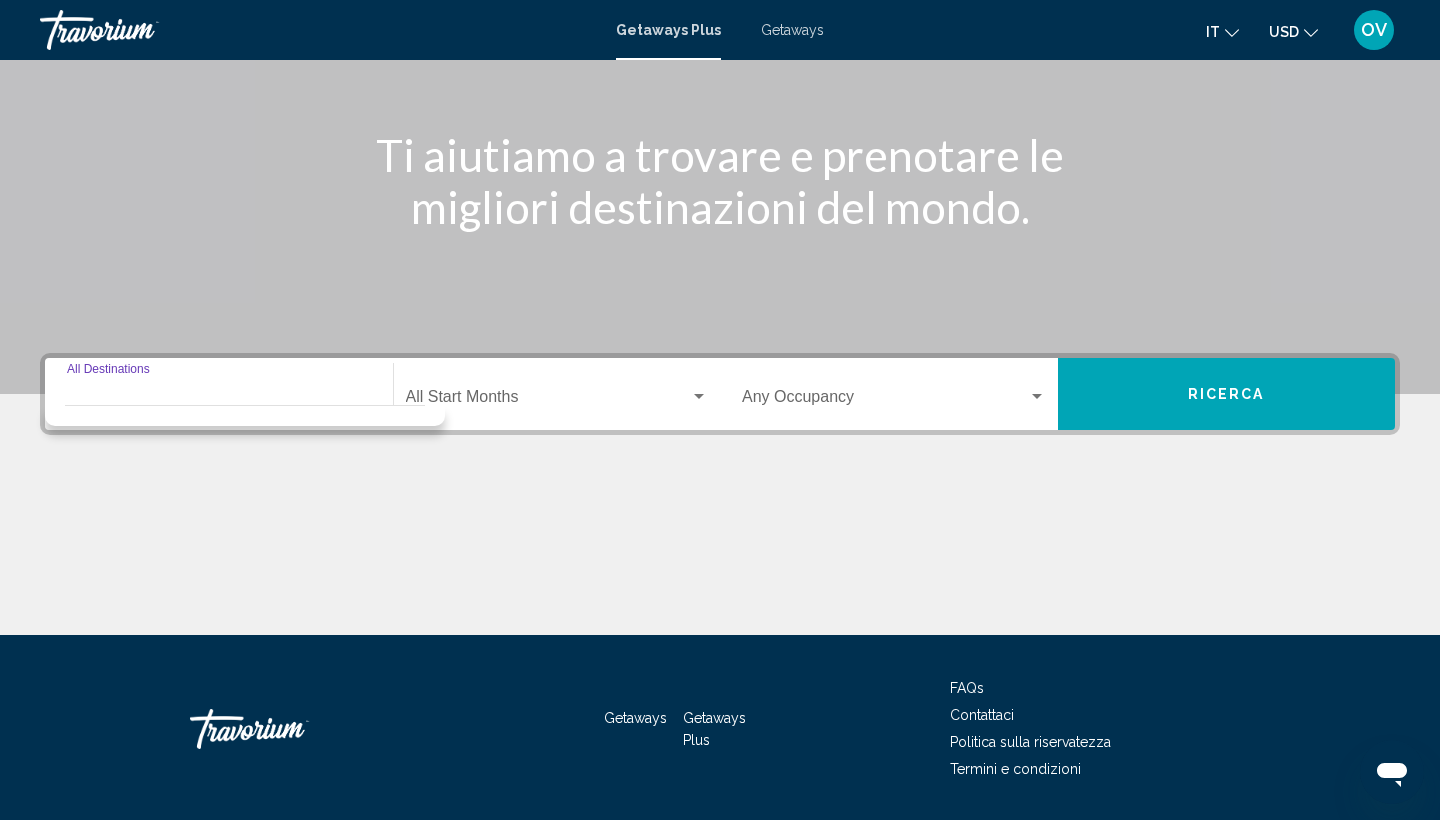 scroll, scrollTop: 266, scrollLeft: 0, axis: vertical 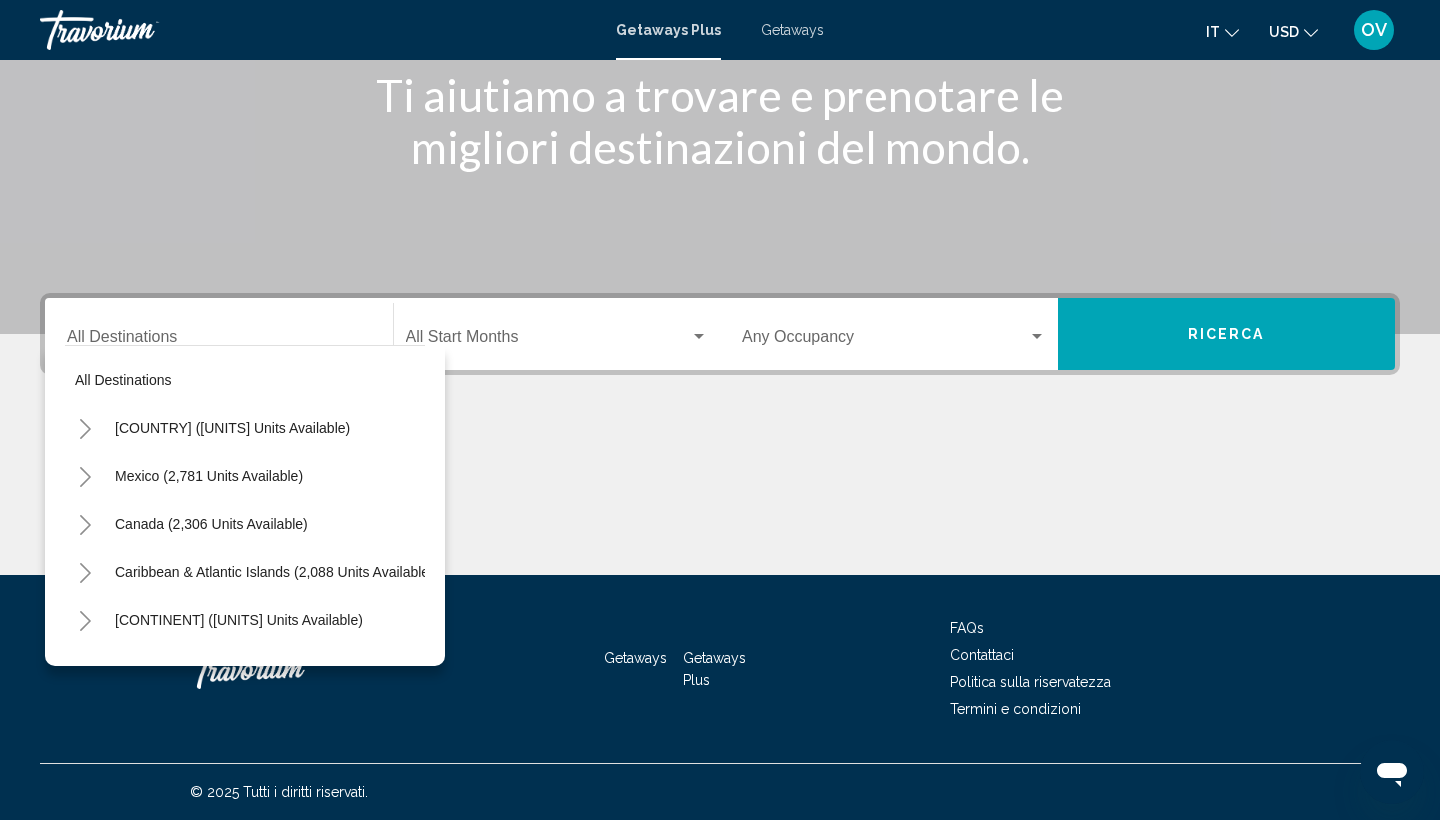 click on "Destination All Destinations" at bounding box center [219, 334] 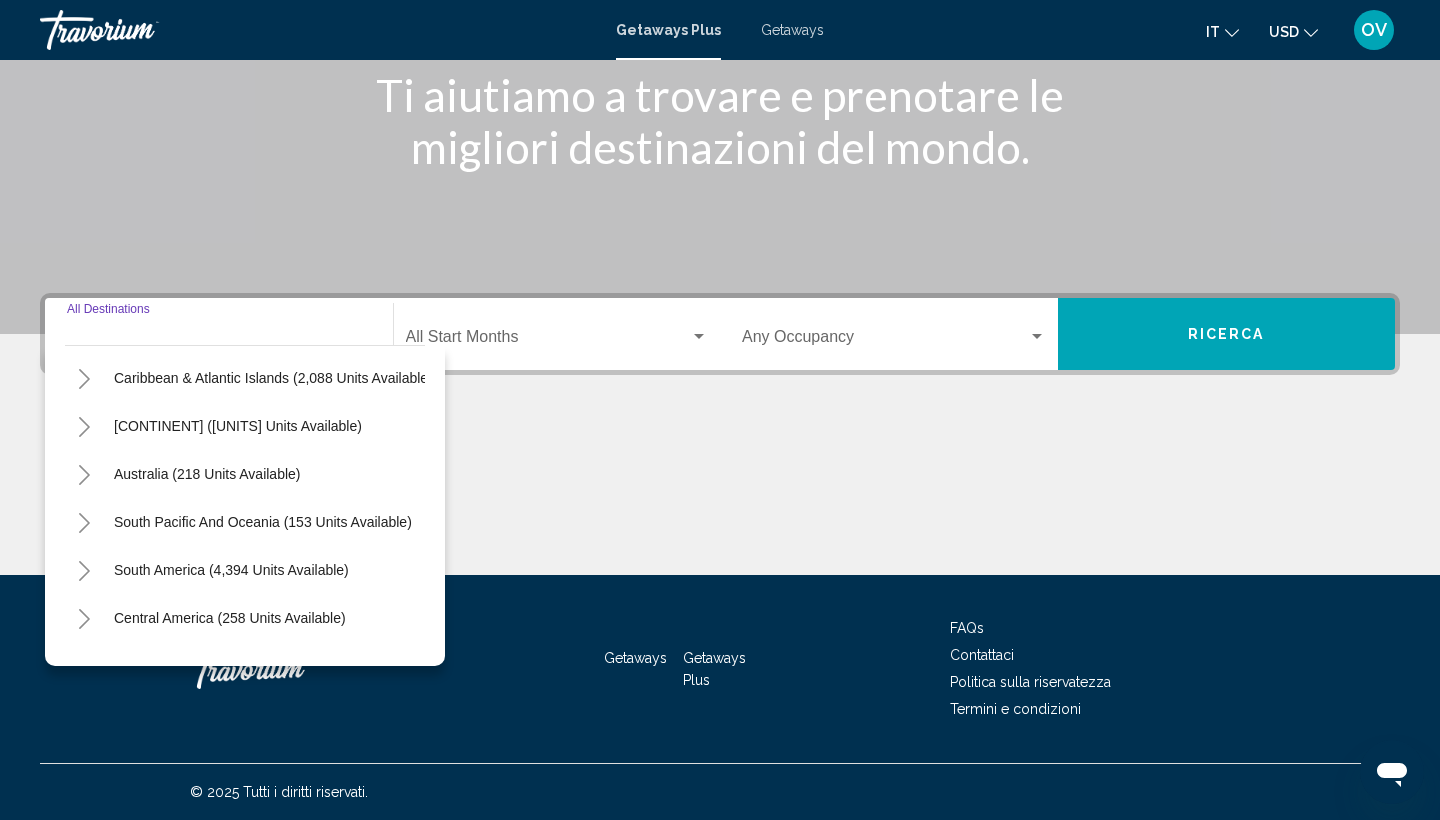 scroll, scrollTop: 174, scrollLeft: 1, axis: both 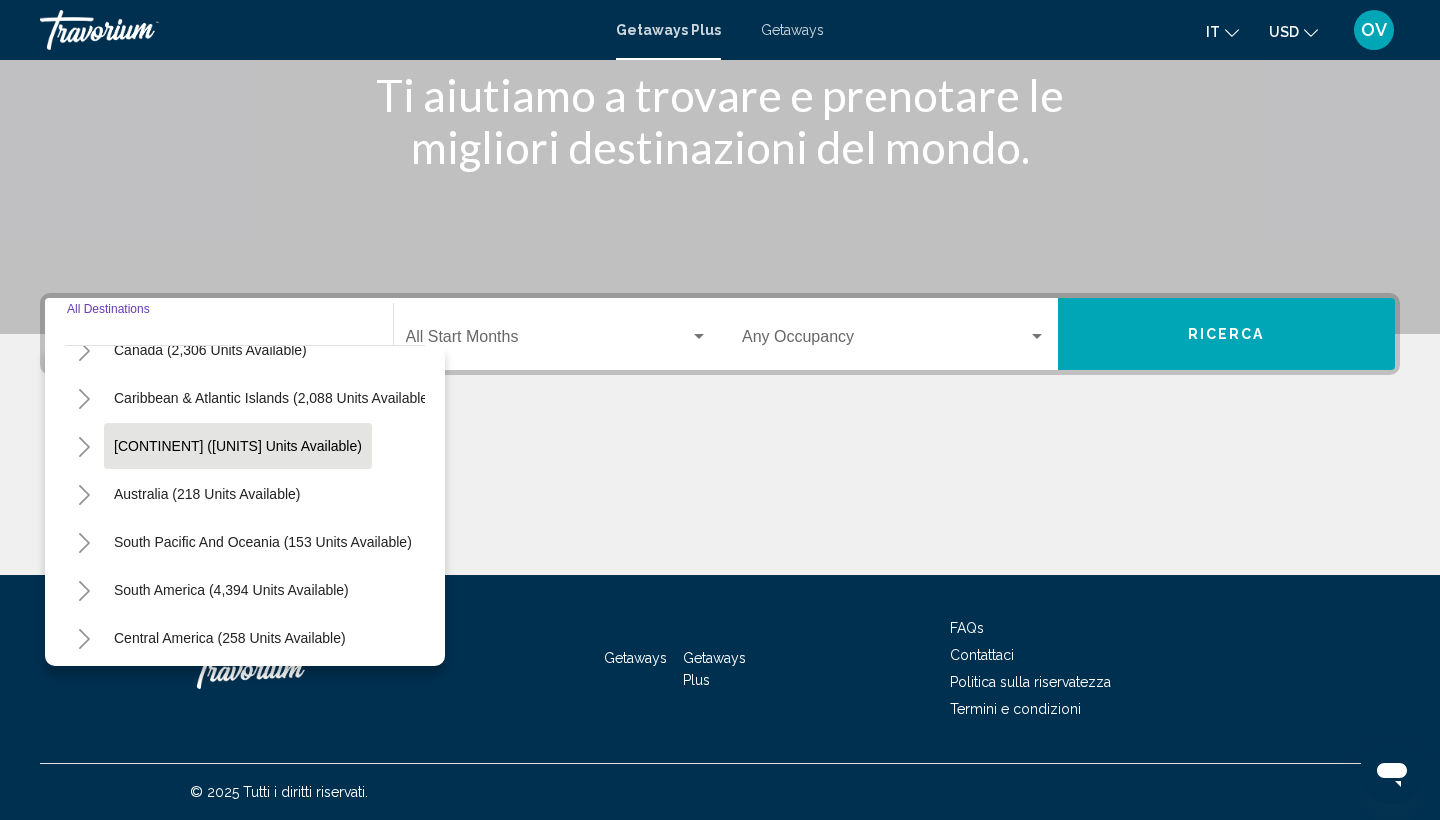 click on "[CONTINENT] ([UNITS] units available)" at bounding box center (207, 494) 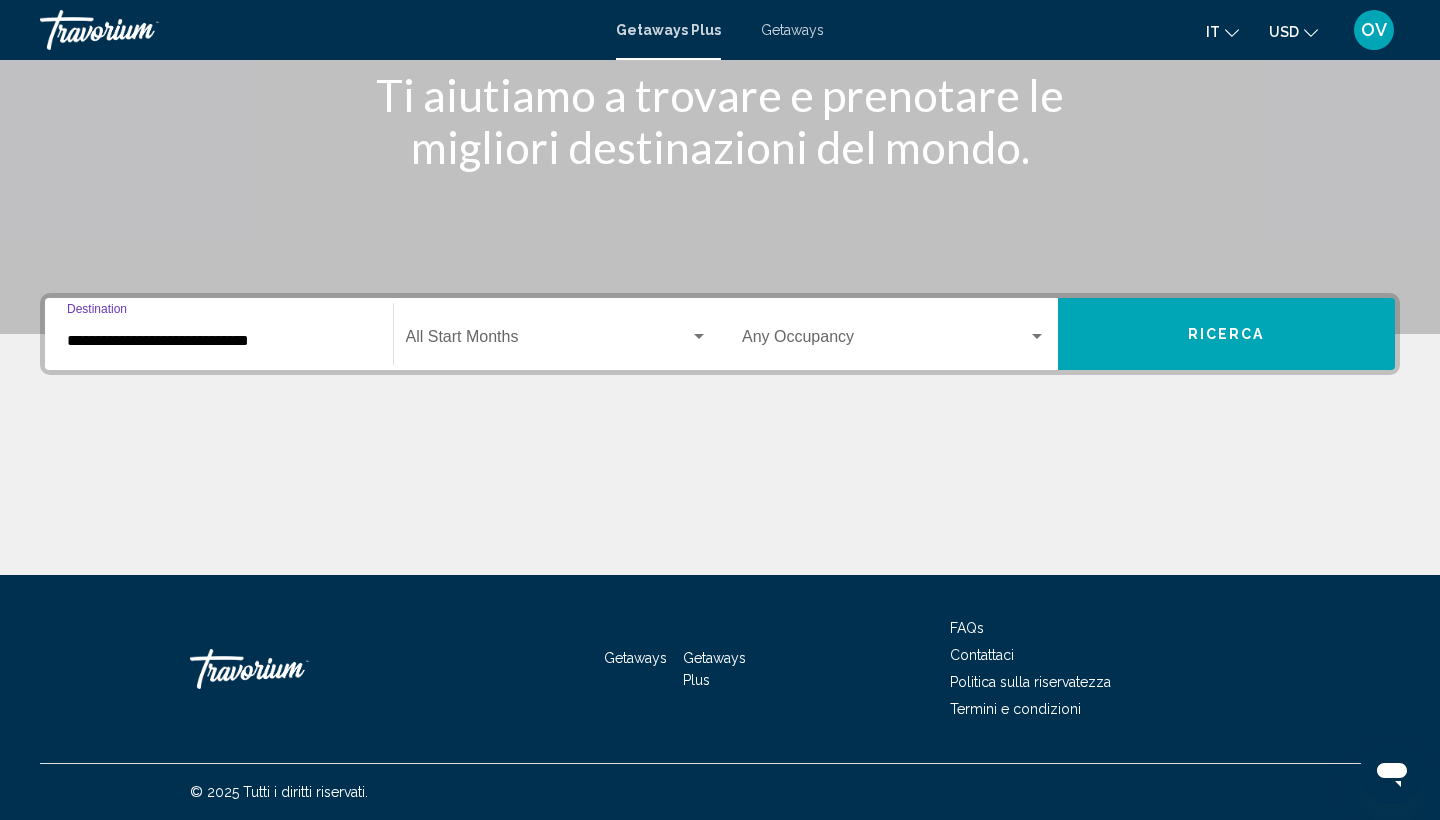 click on "Start Month All Start Months" 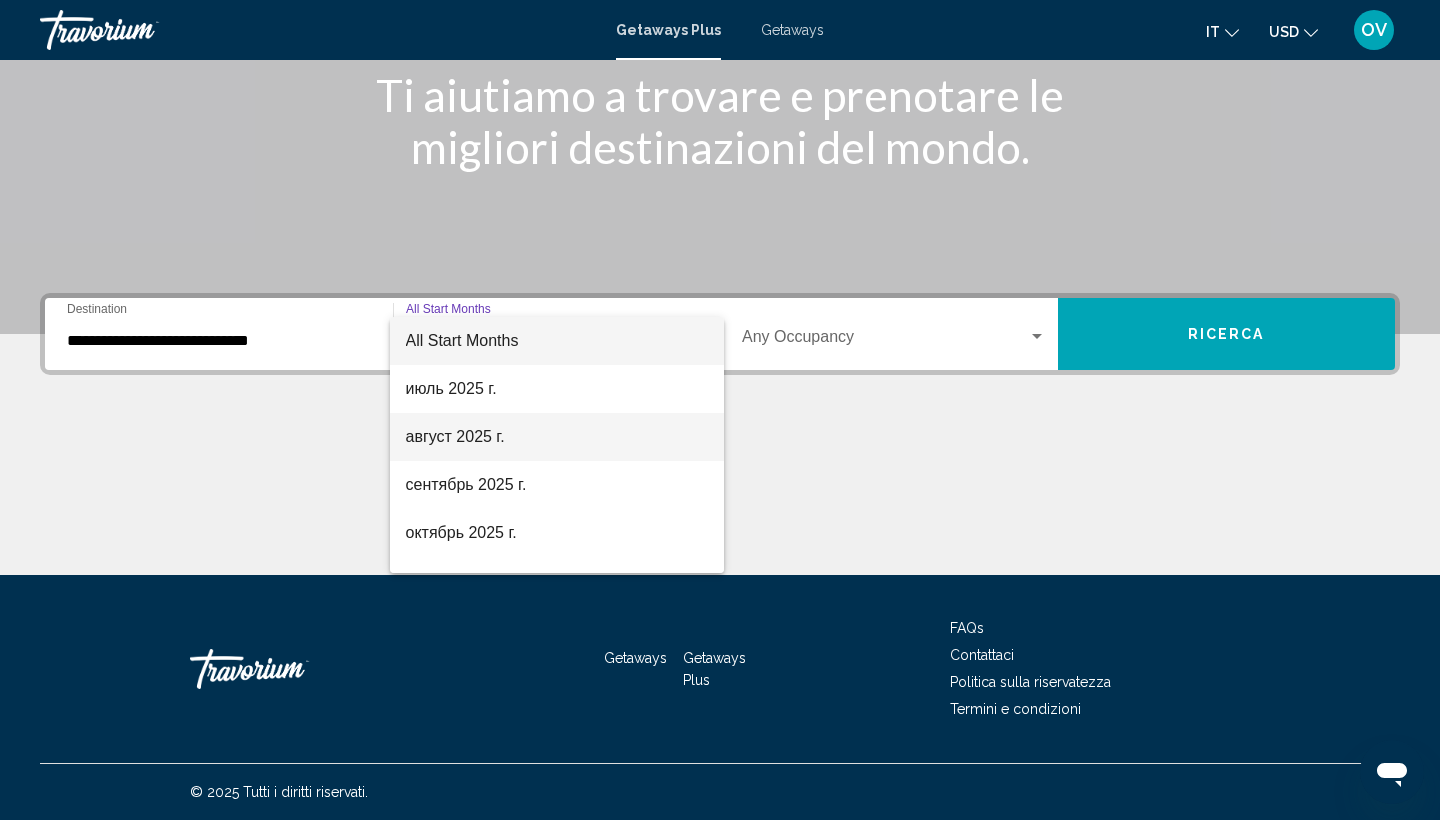 click on "август 2025 г." at bounding box center (557, 437) 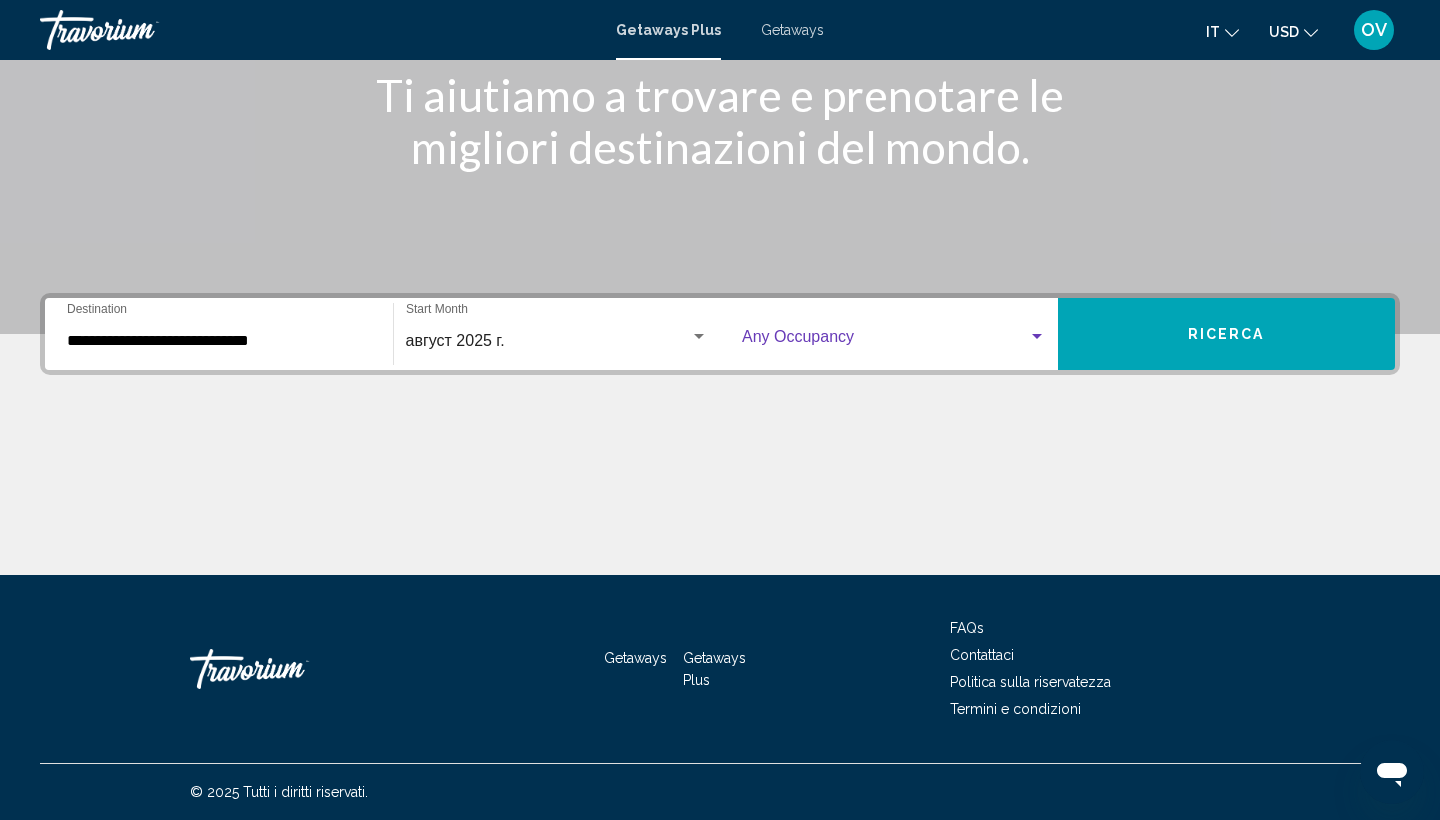 click at bounding box center [1037, 337] 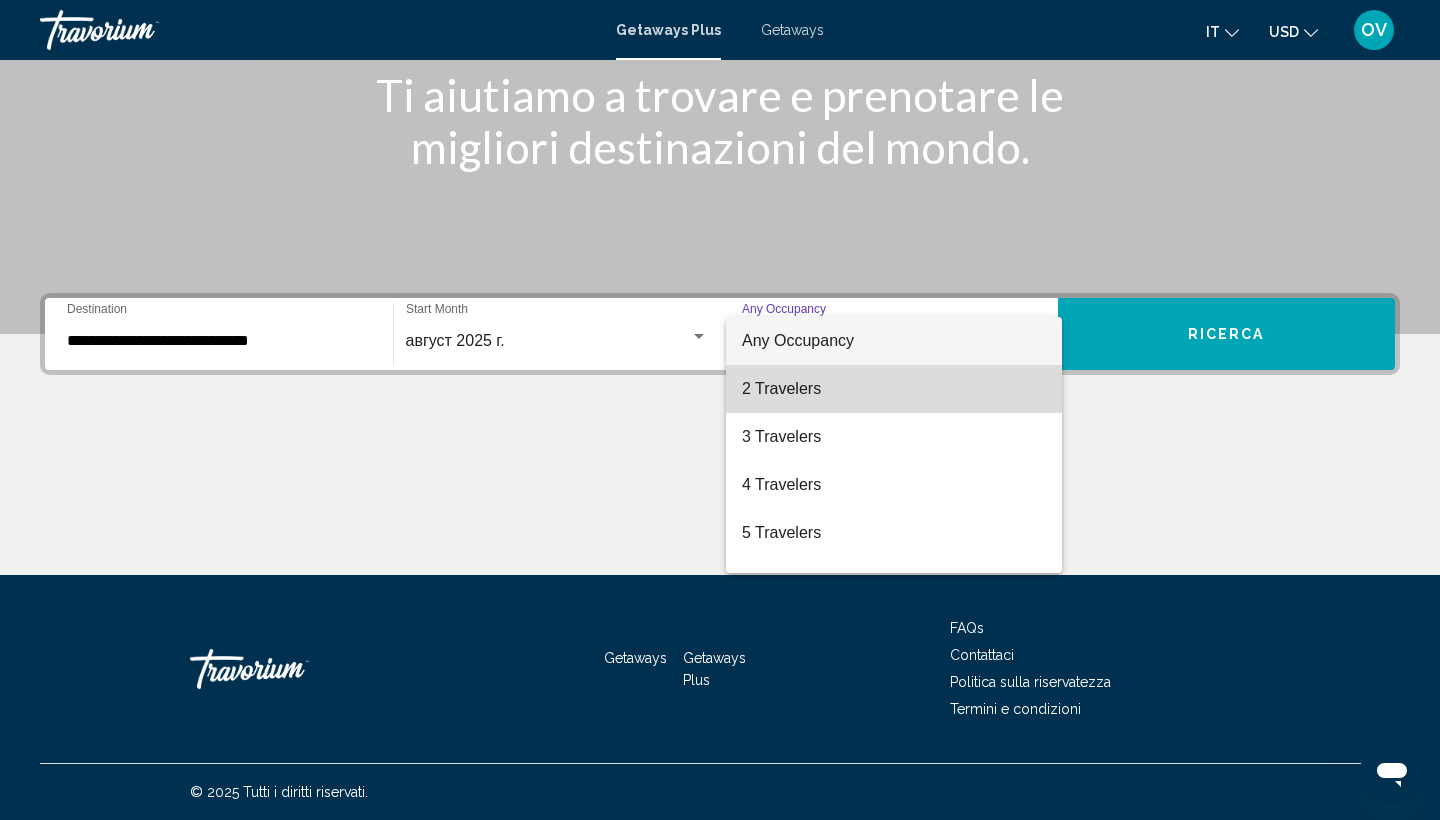 click on "2 Travelers" at bounding box center (894, 389) 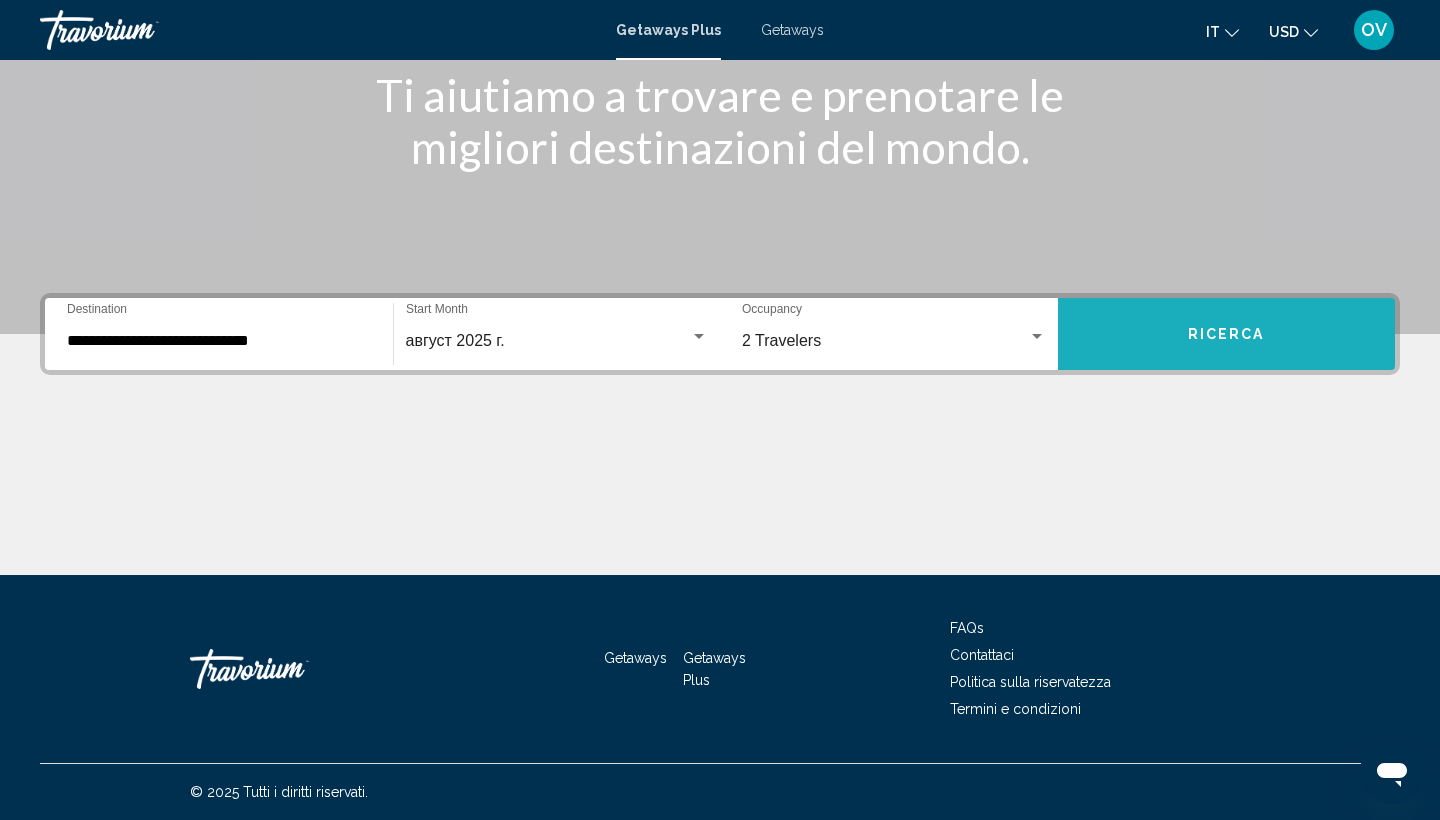 click on "Ricerca" at bounding box center (1227, 334) 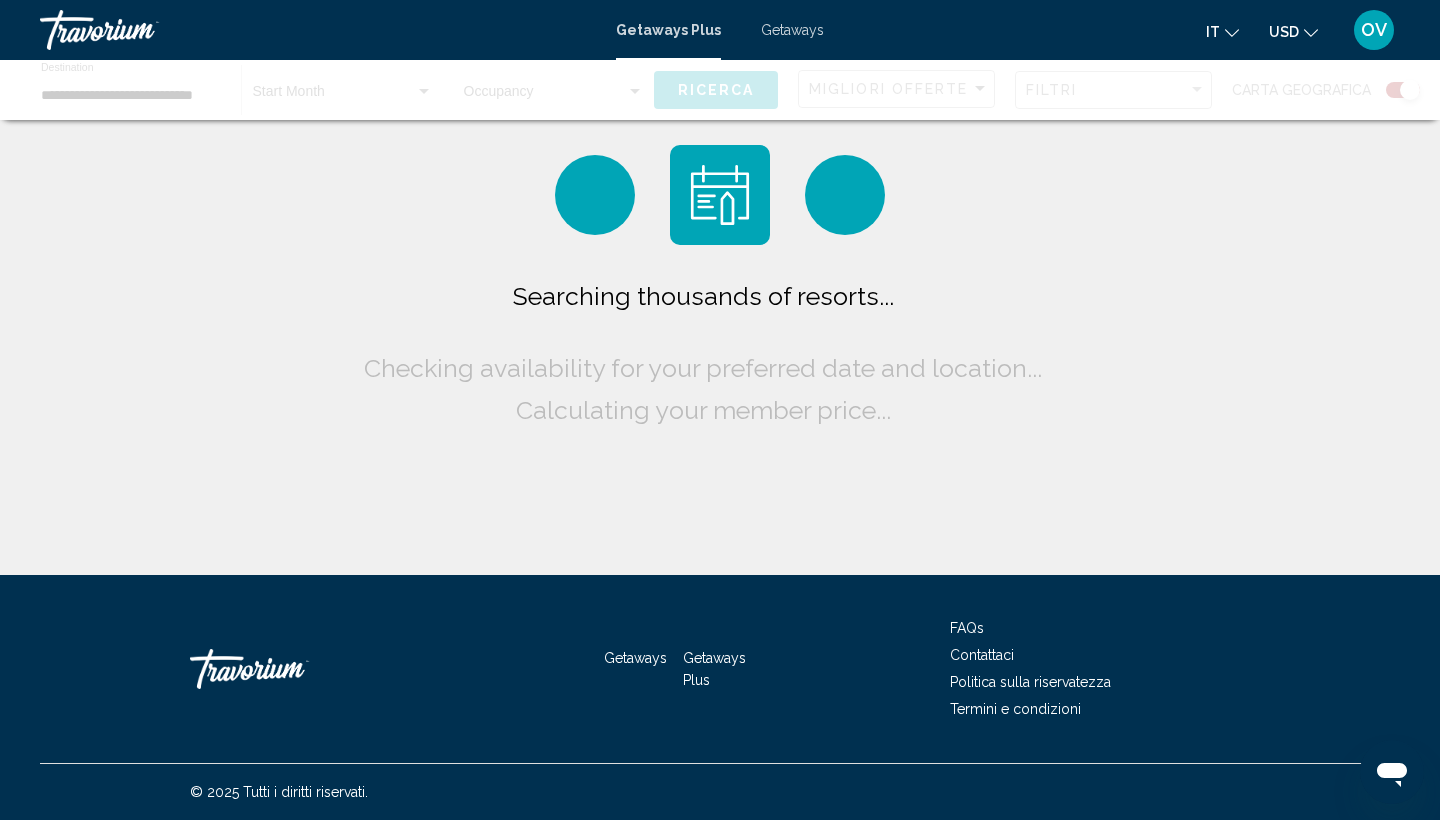 scroll, scrollTop: 0, scrollLeft: 0, axis: both 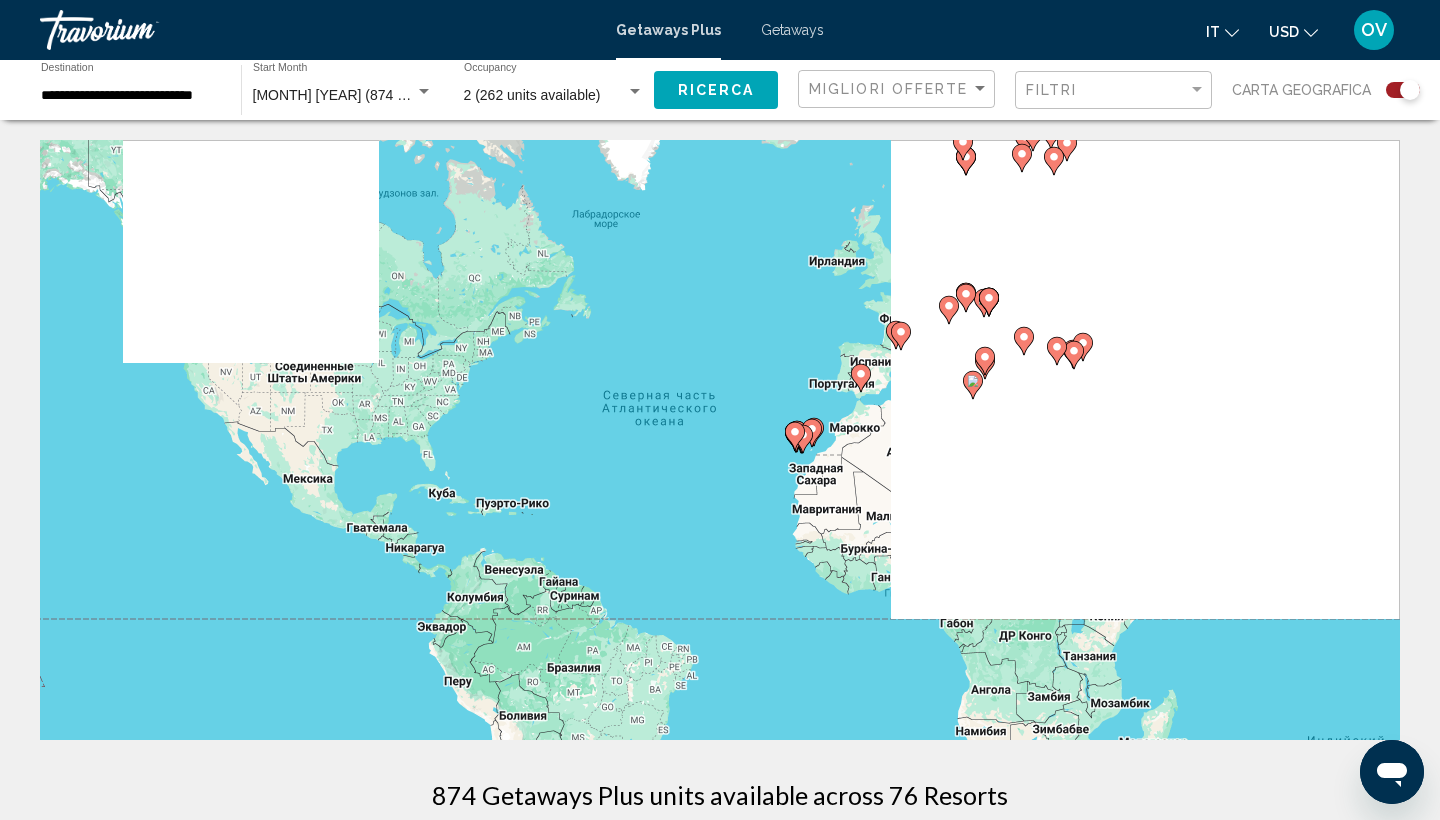 click on "Чтобы активировать перетаскивание с помощью клавиатуры, нажмите Alt + Ввод. После этого перемещайте маркер, используя клавиши со стрелками. Чтобы завершить перетаскивание, нажмите клавишу Ввод. Чтобы отменить действие, нажмите клавишу Esc." at bounding box center (720, 440) 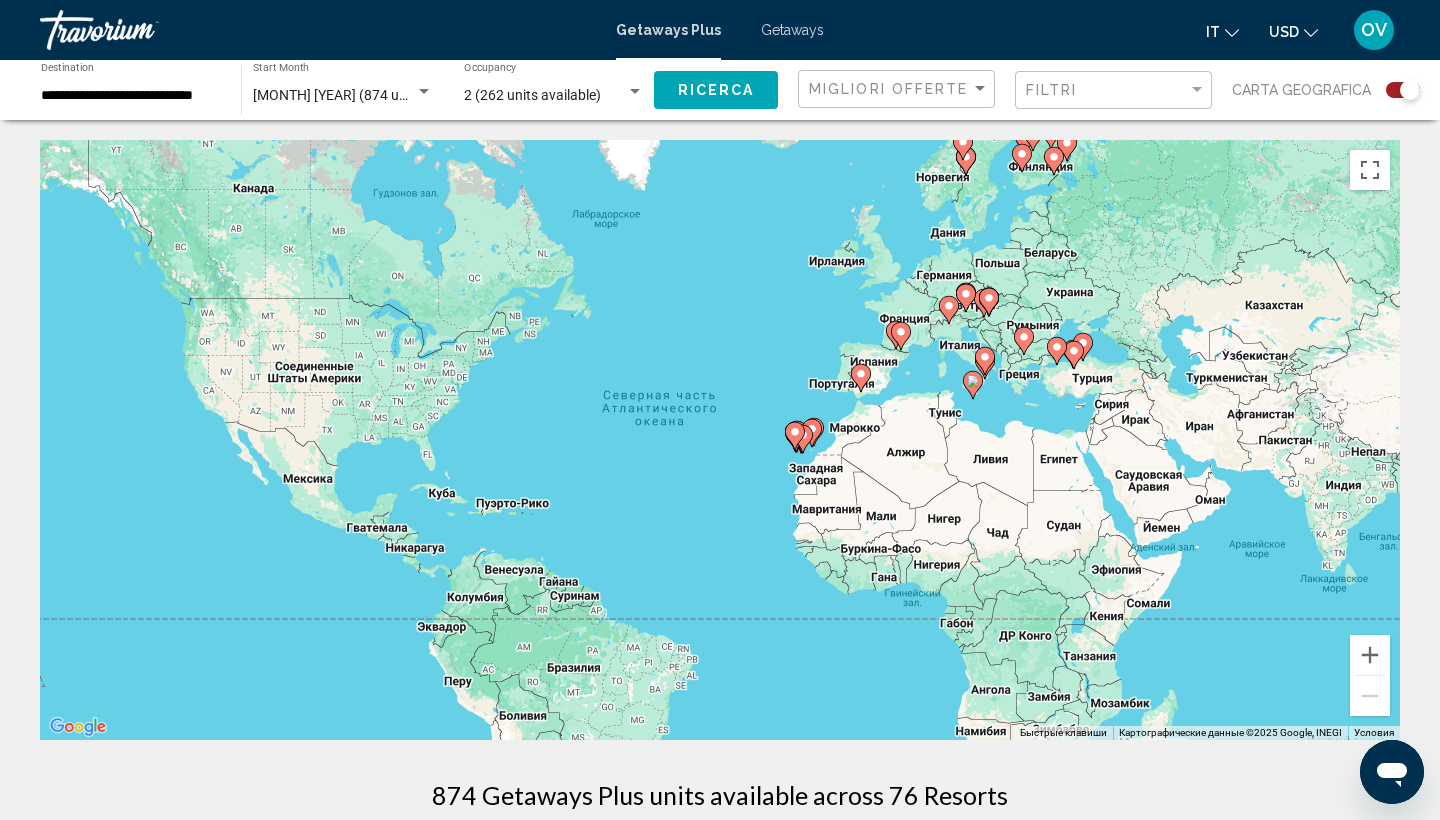scroll, scrollTop: 0, scrollLeft: 0, axis: both 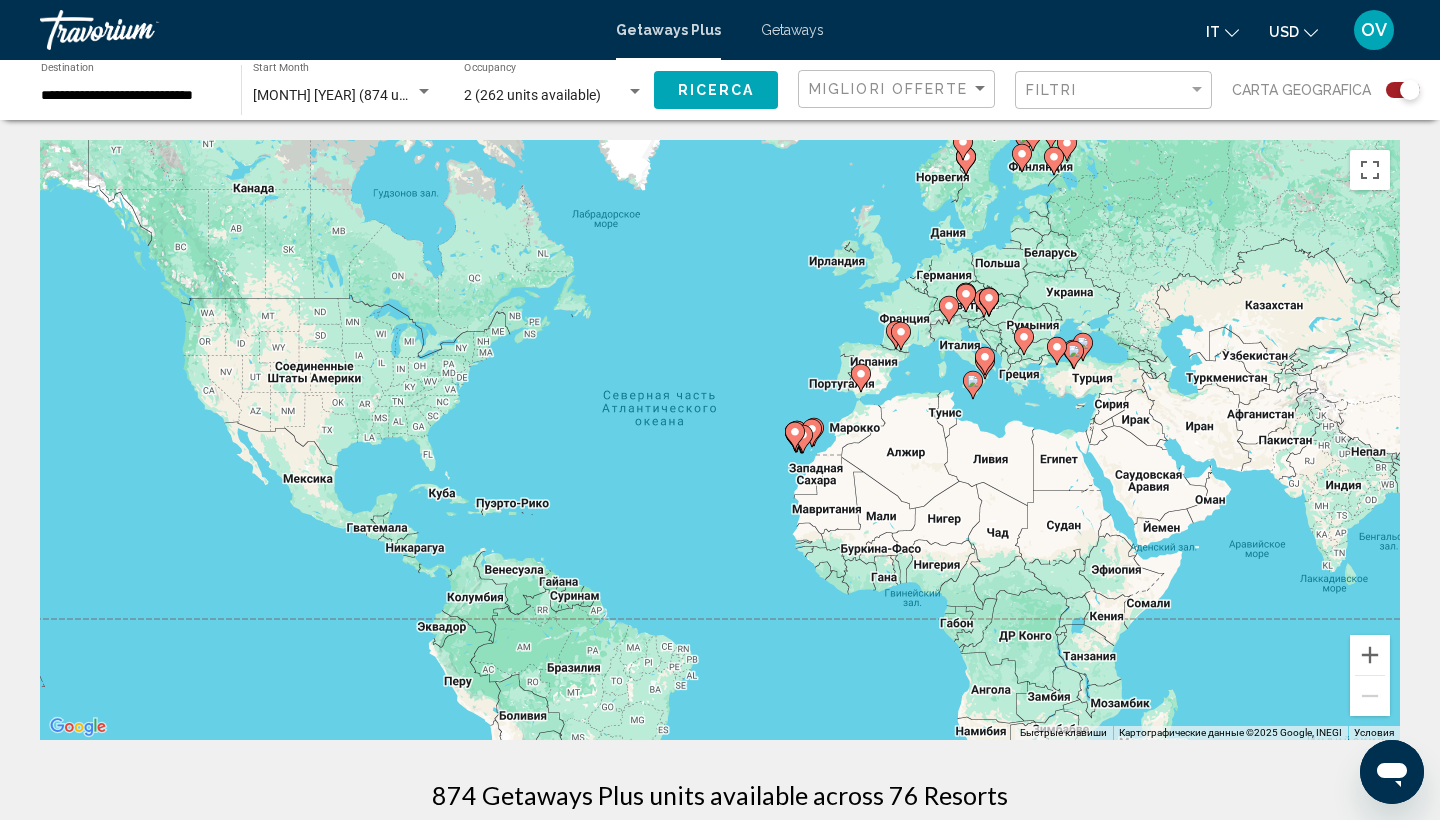 click 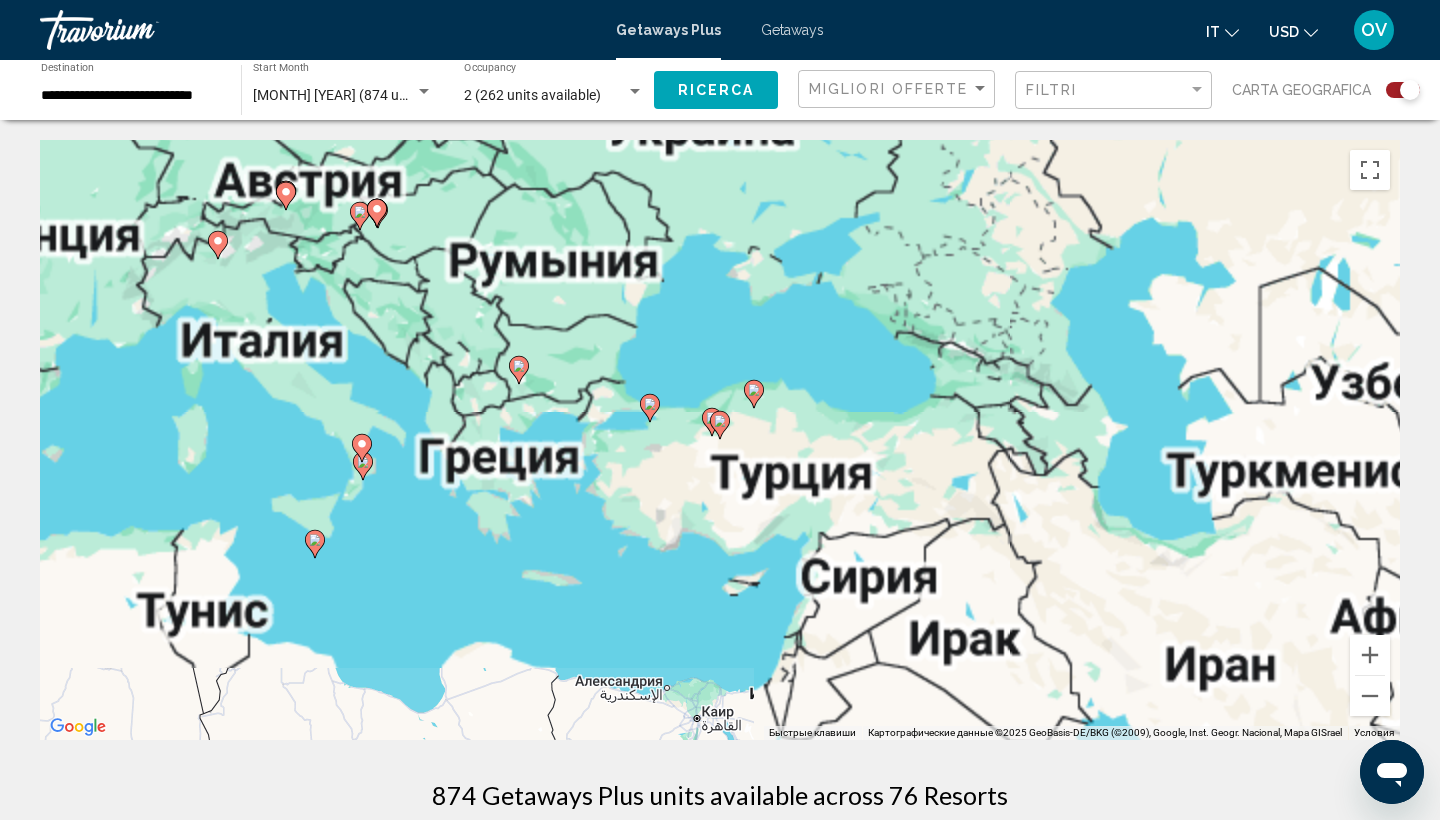 click 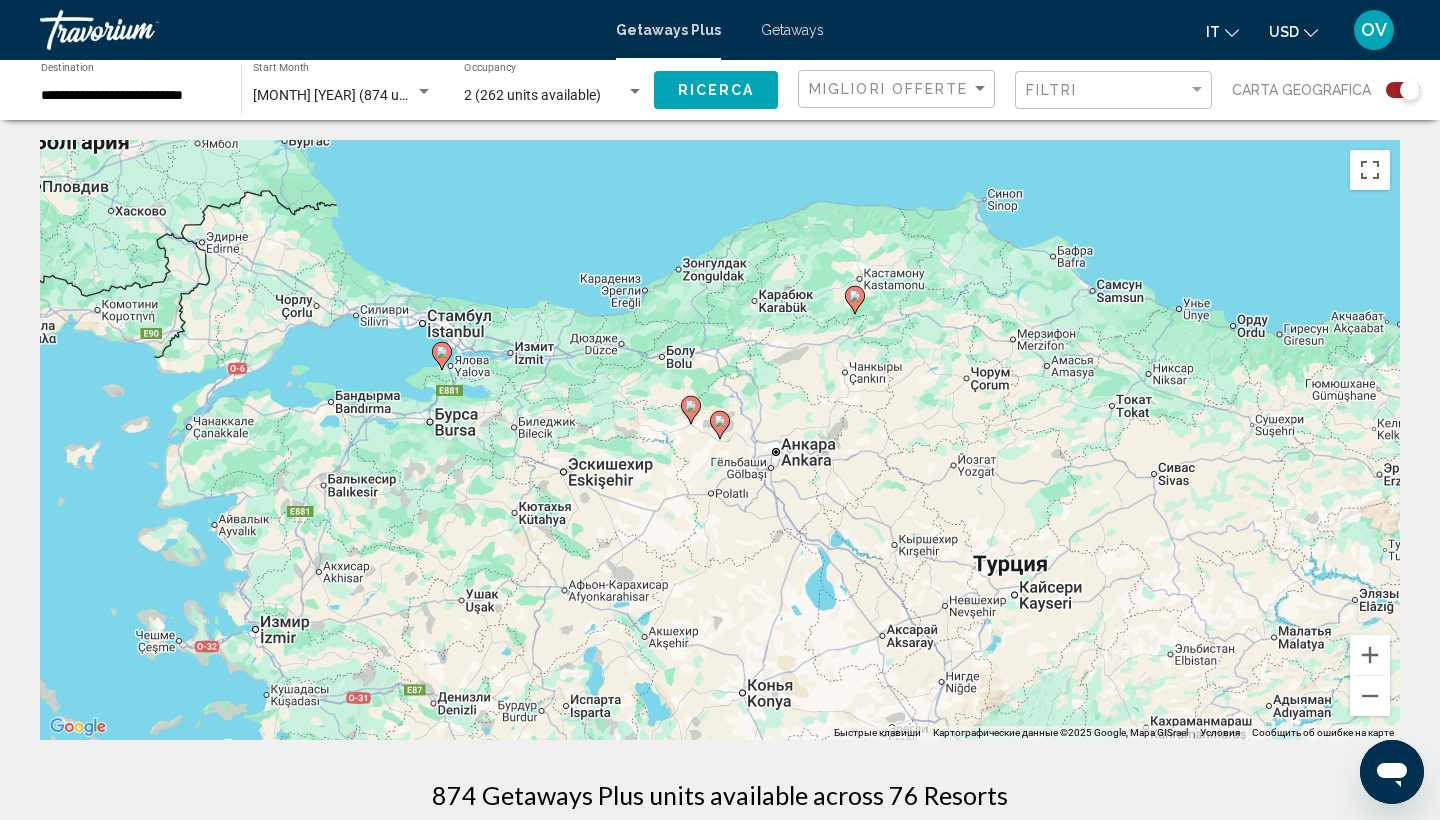 click 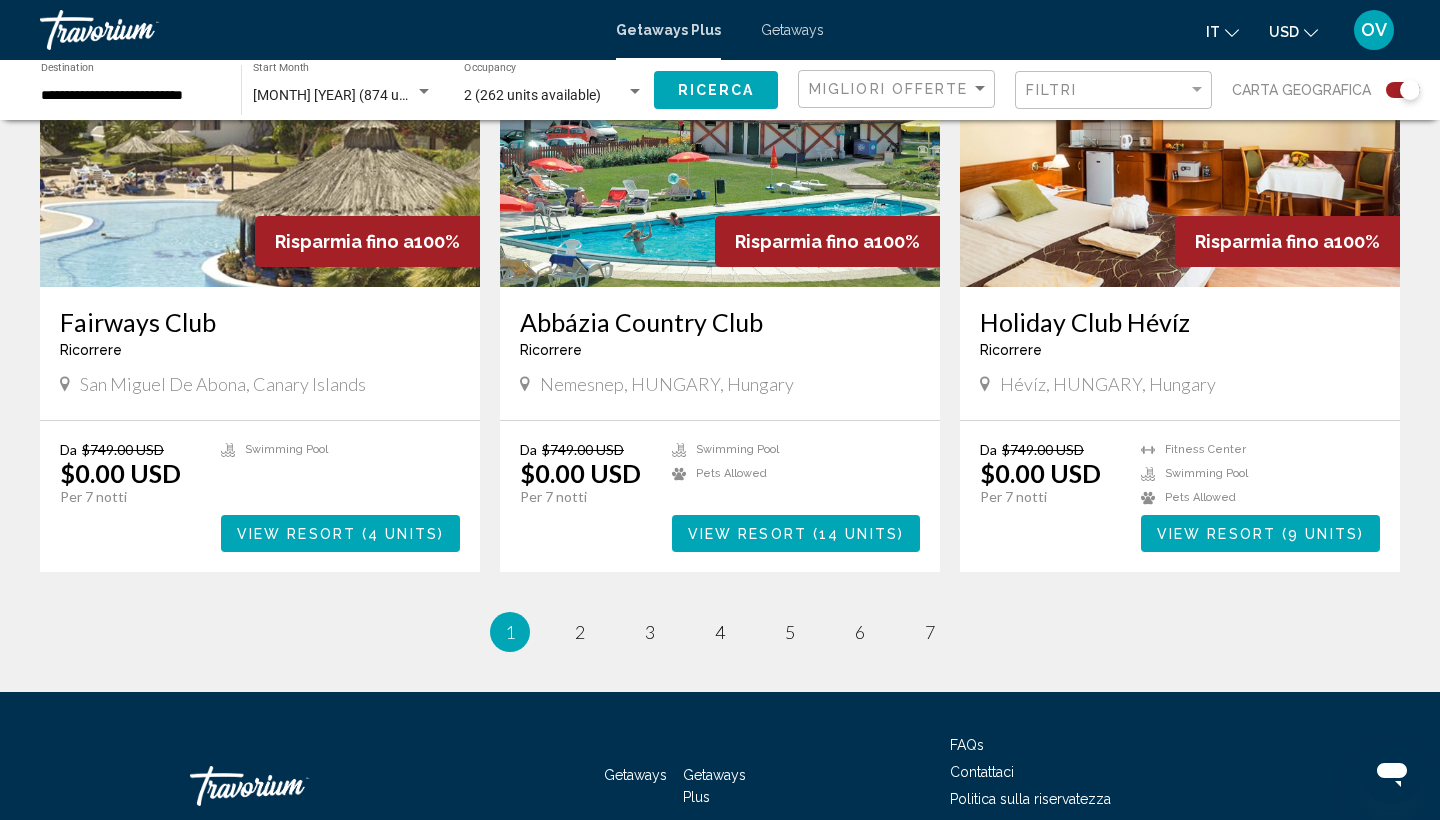 scroll, scrollTop: 2799, scrollLeft: 0, axis: vertical 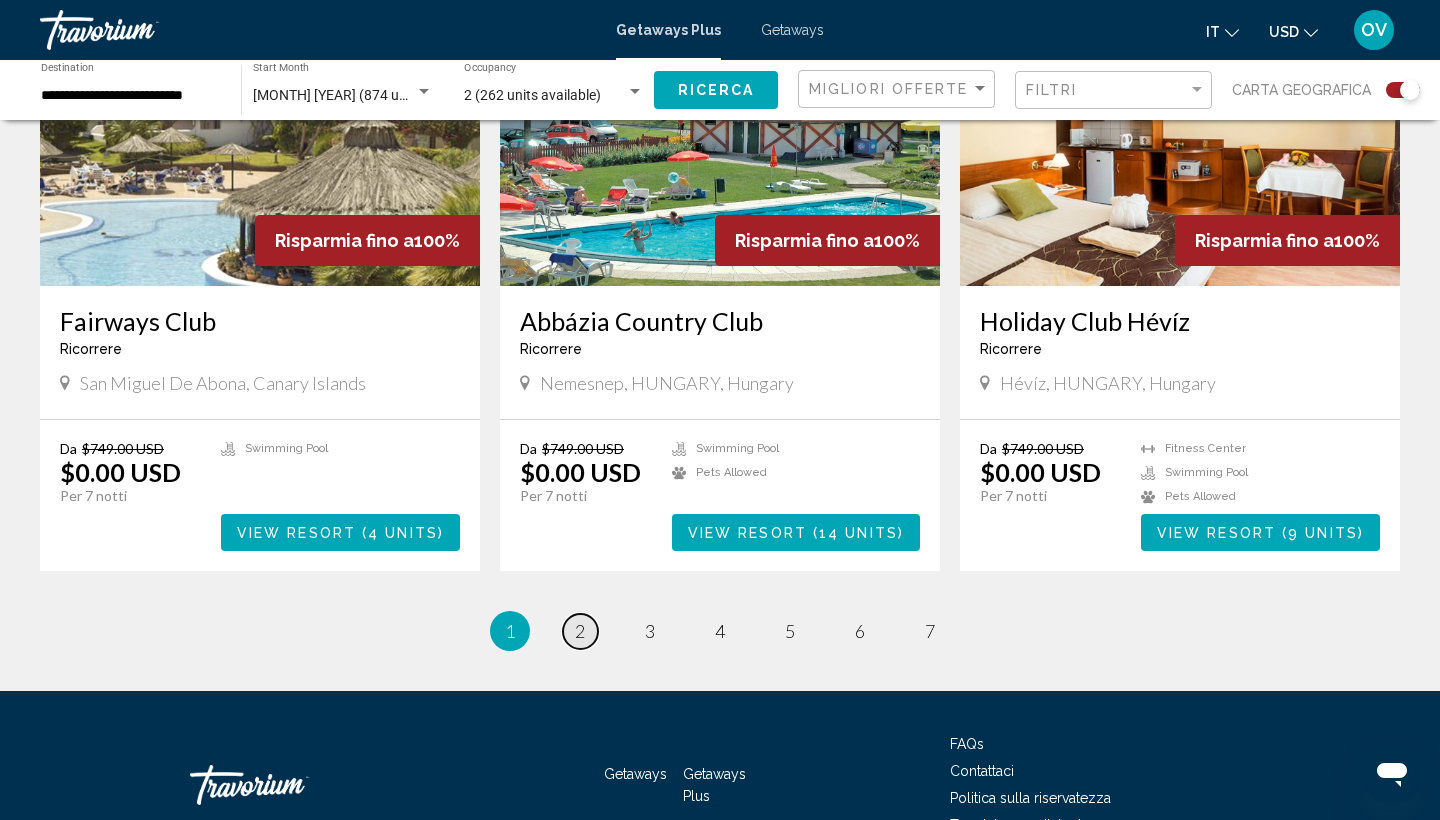 click on "2" at bounding box center (580, 631) 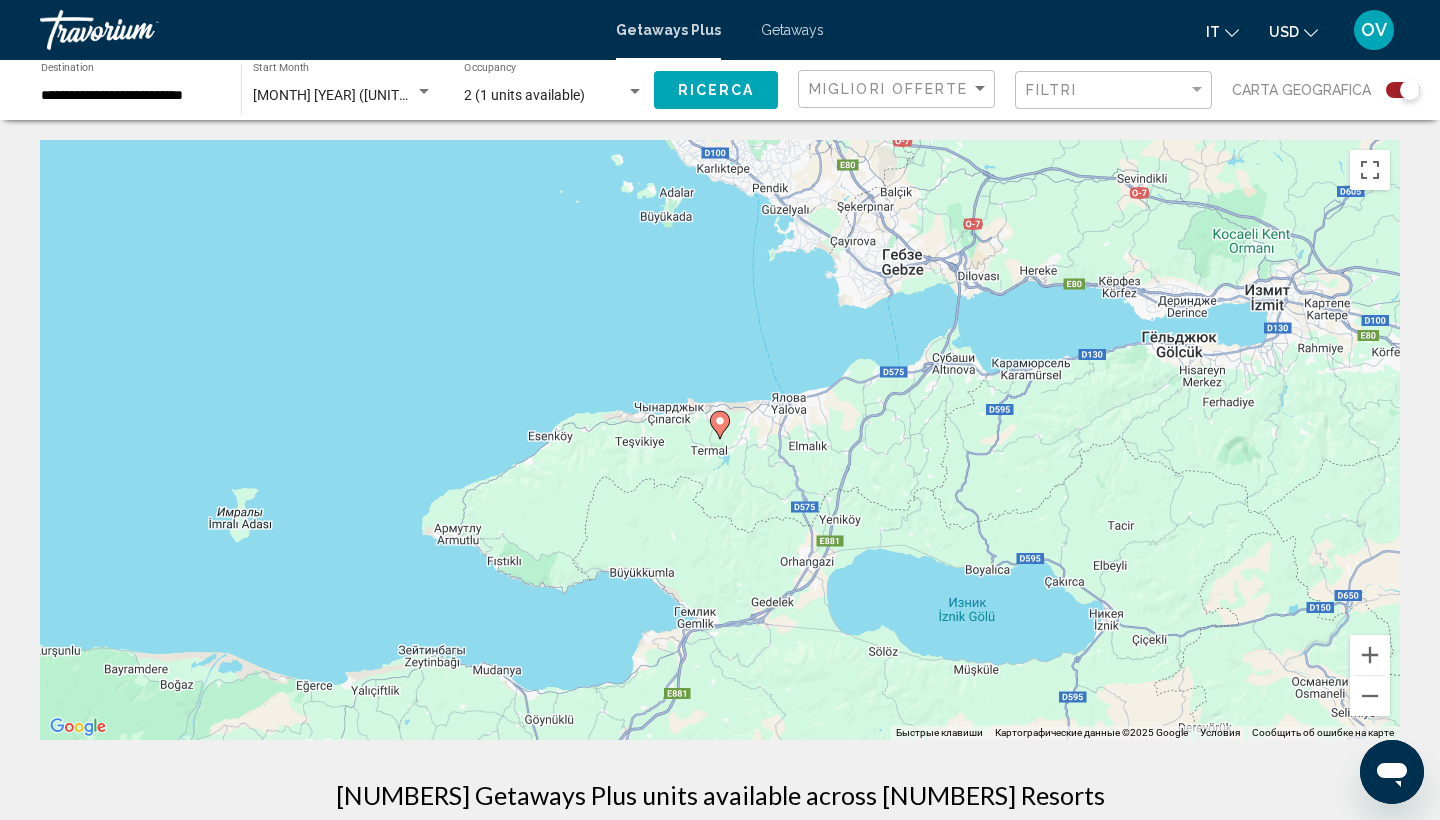 scroll, scrollTop: 0, scrollLeft: 0, axis: both 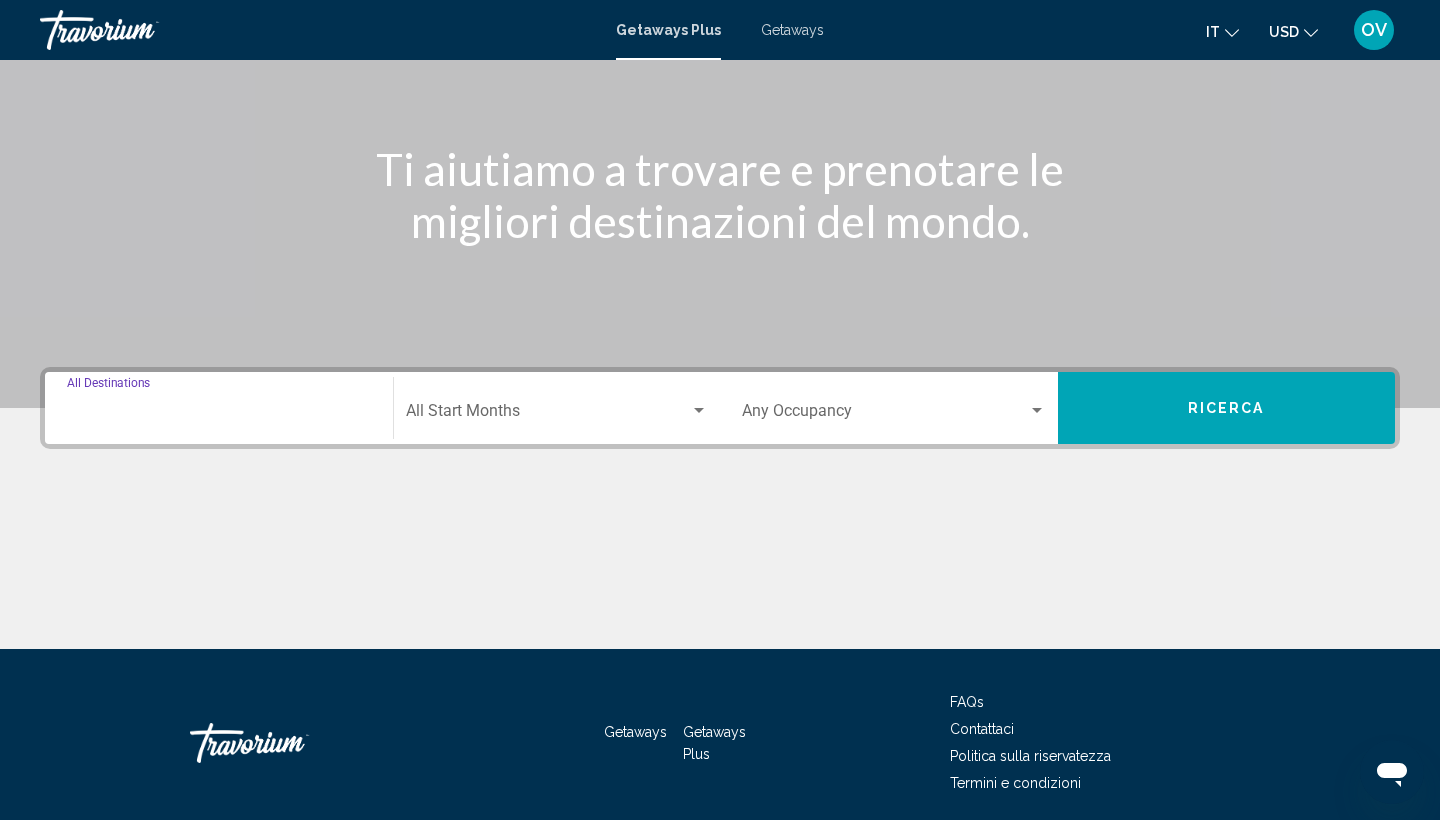 click on "Destination All Destinations" at bounding box center (219, 415) 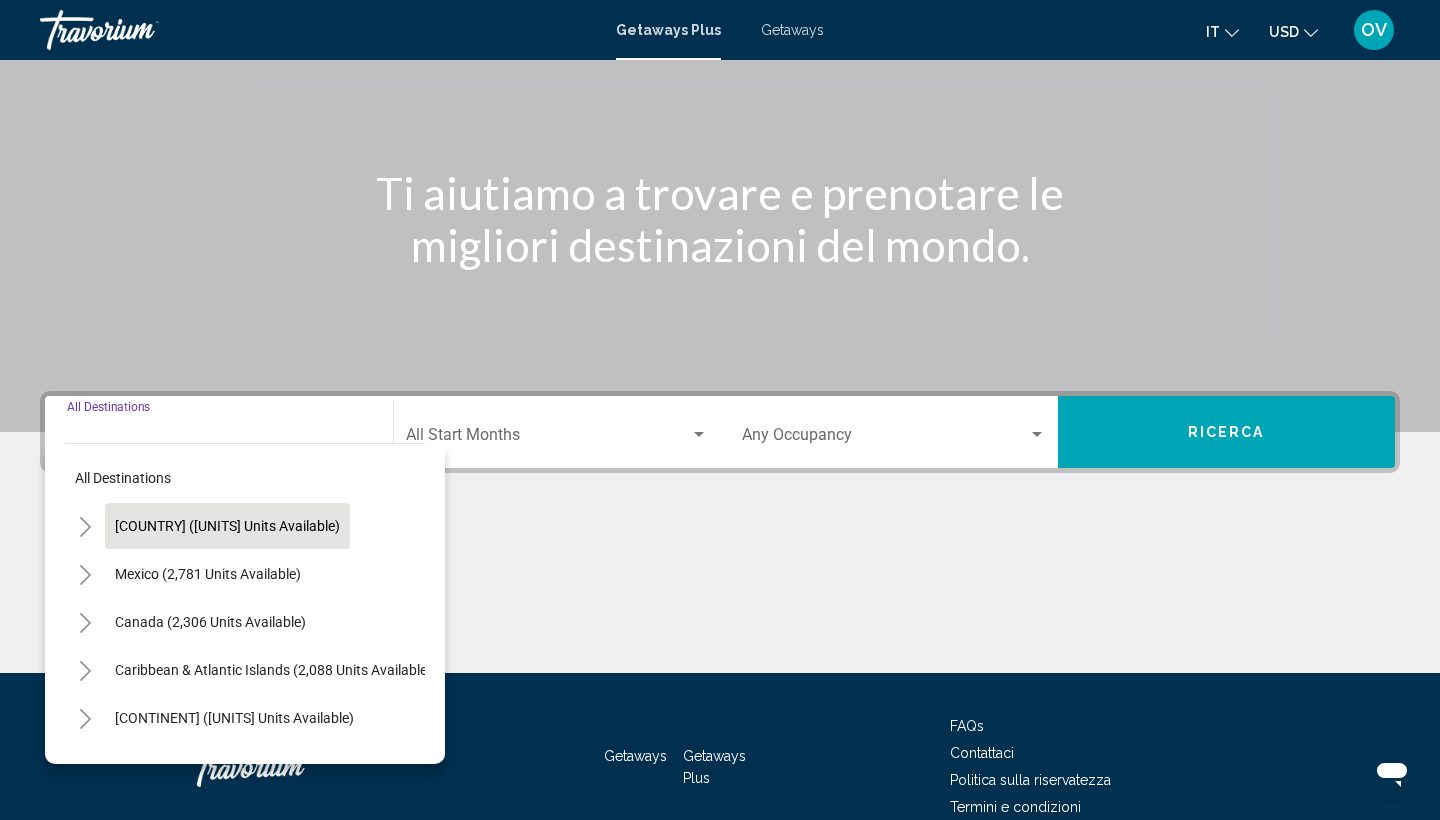 scroll, scrollTop: 131, scrollLeft: 0, axis: vertical 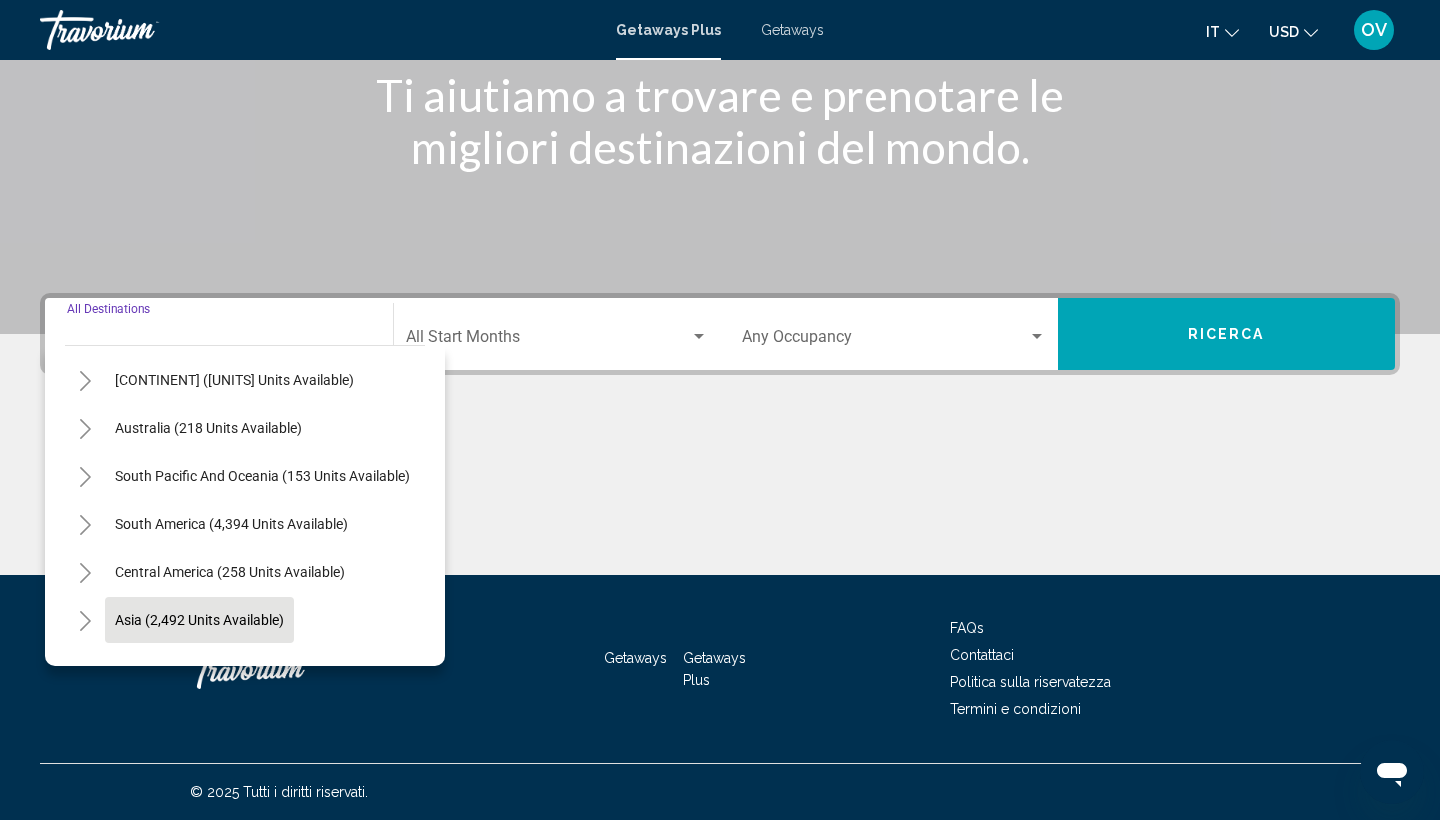 click on "Asia (2,492 units available)" at bounding box center (195, 668) 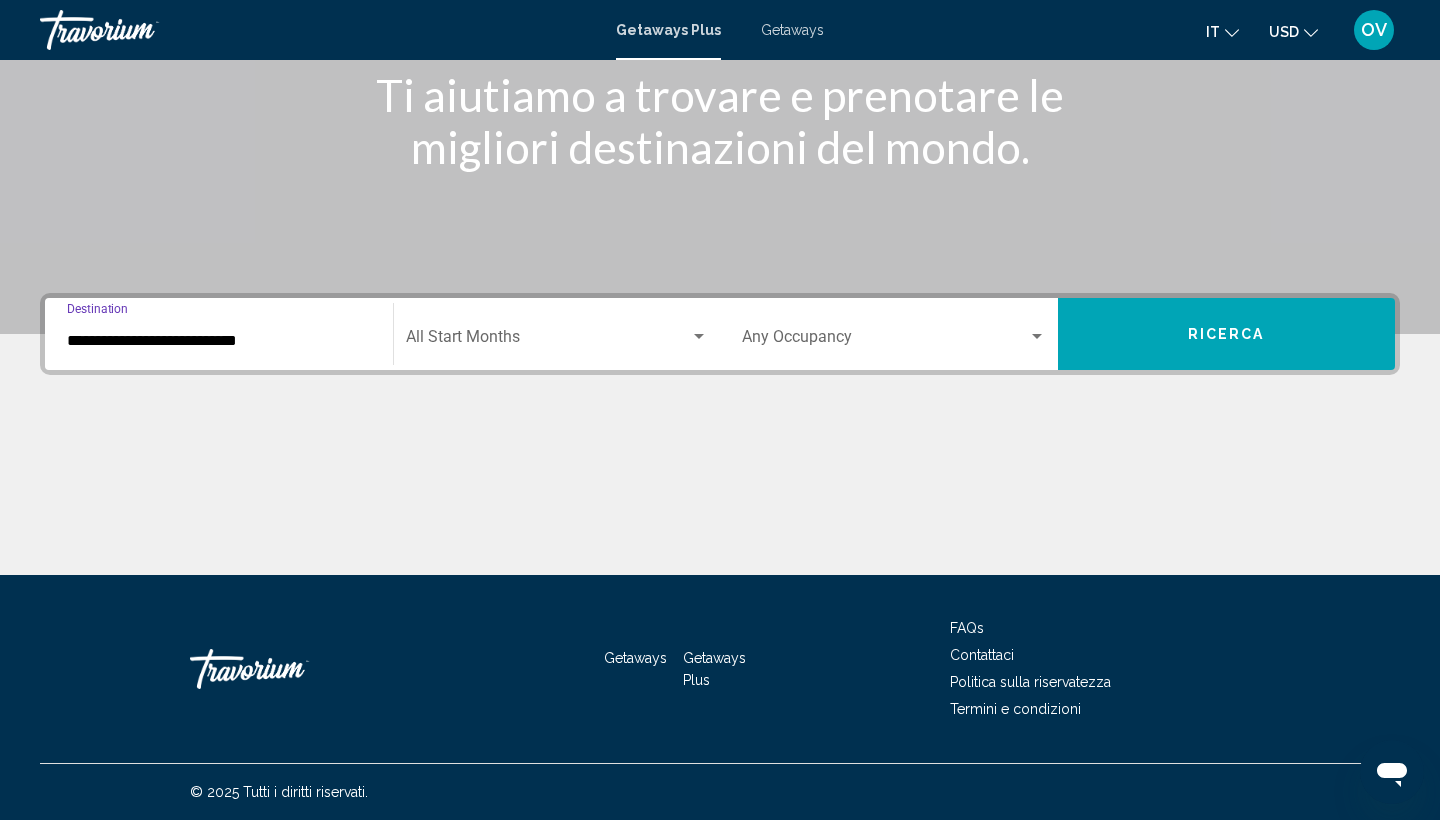 click at bounding box center (699, 336) 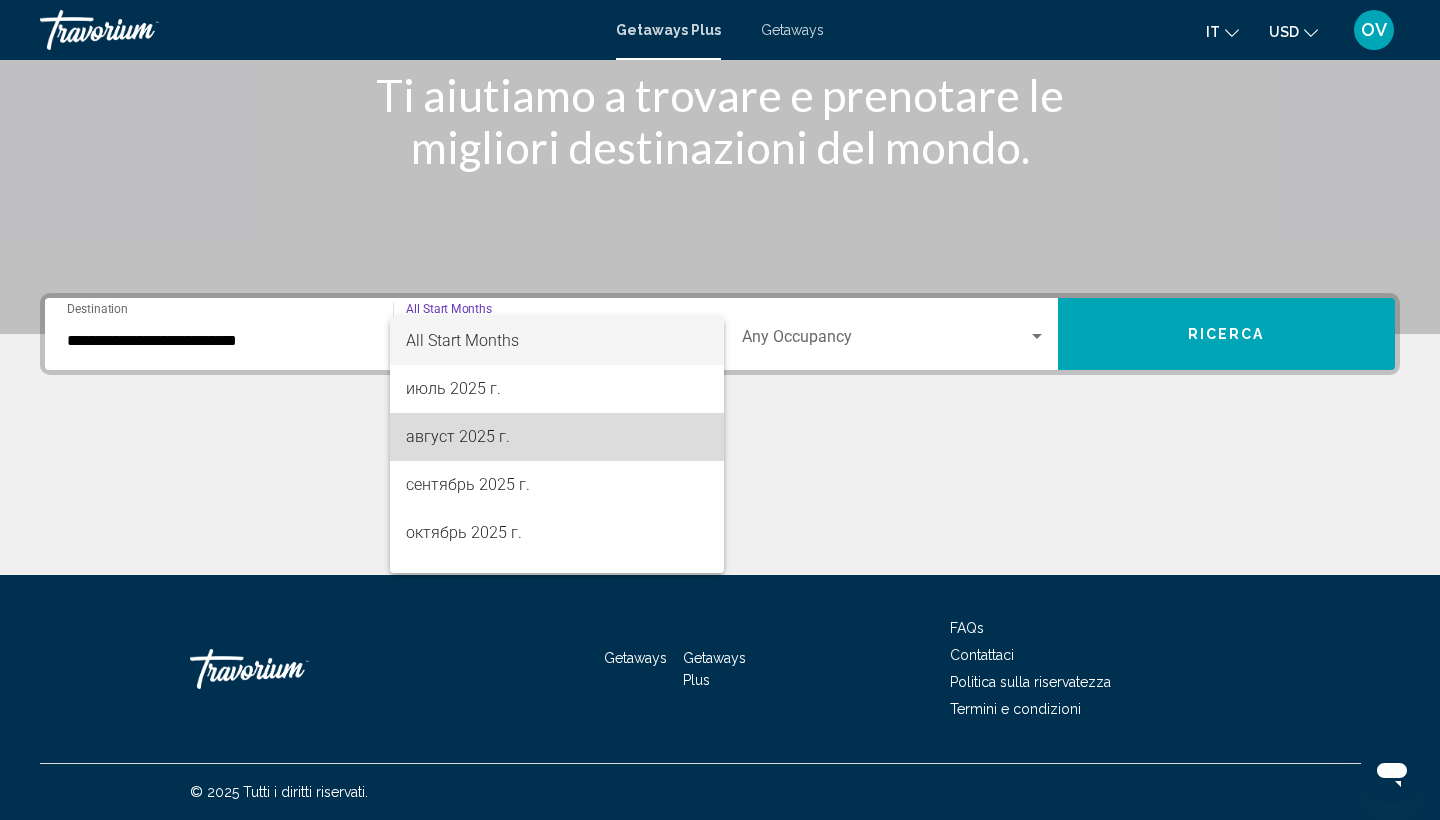 click on "август 2025 г." at bounding box center (557, 437) 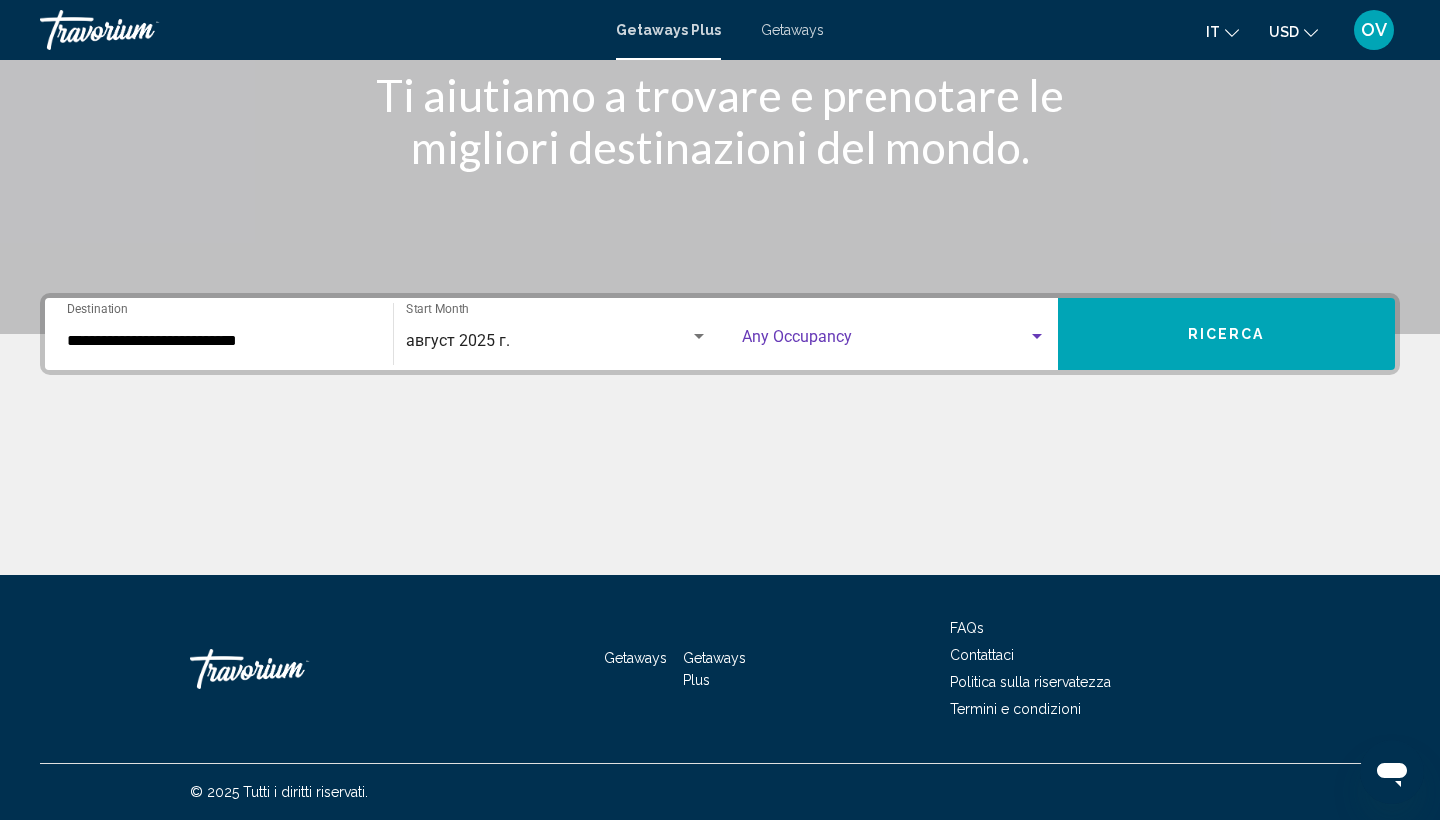 click at bounding box center (1037, 337) 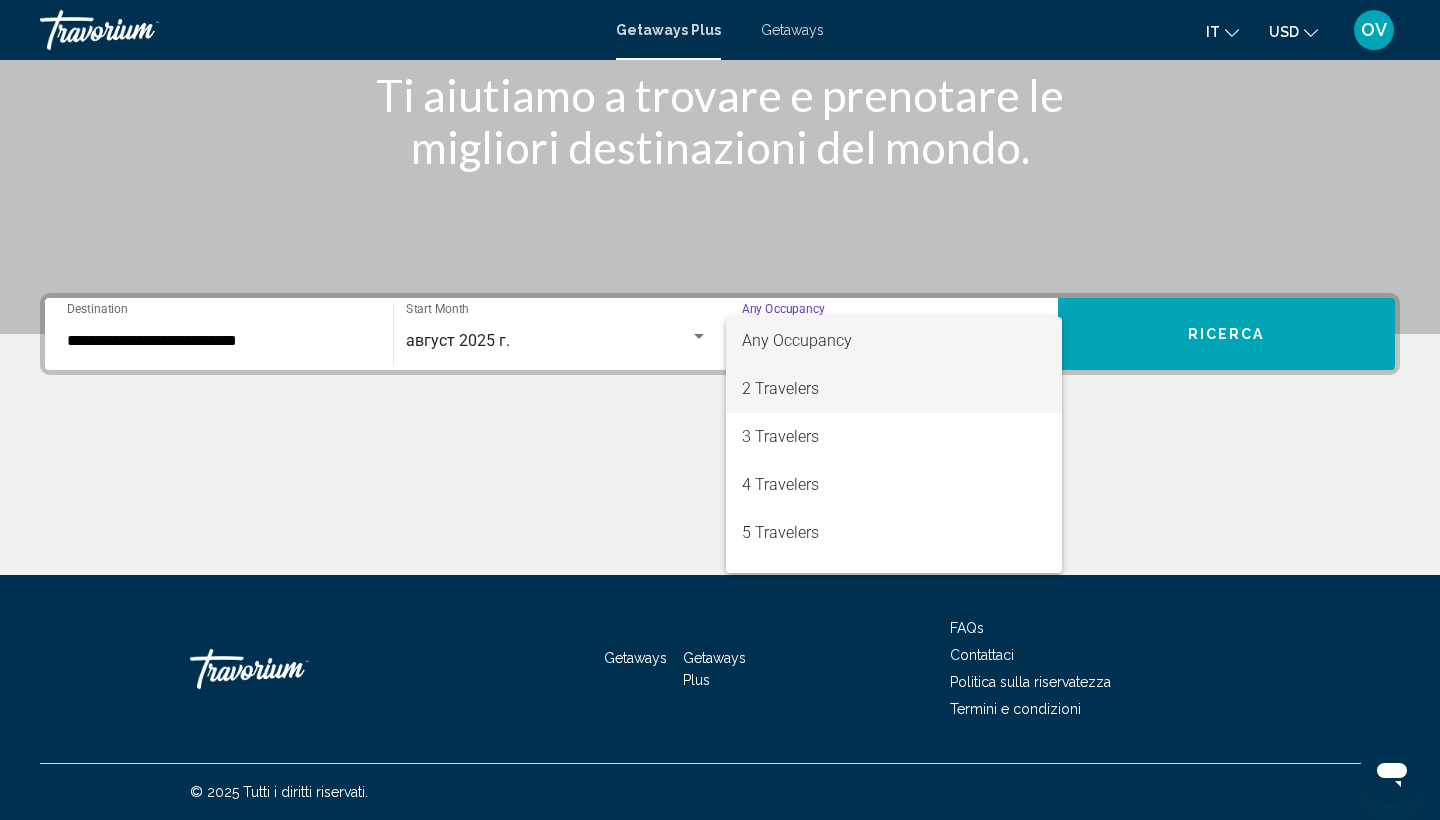 click on "2 Travelers" at bounding box center [894, 389] 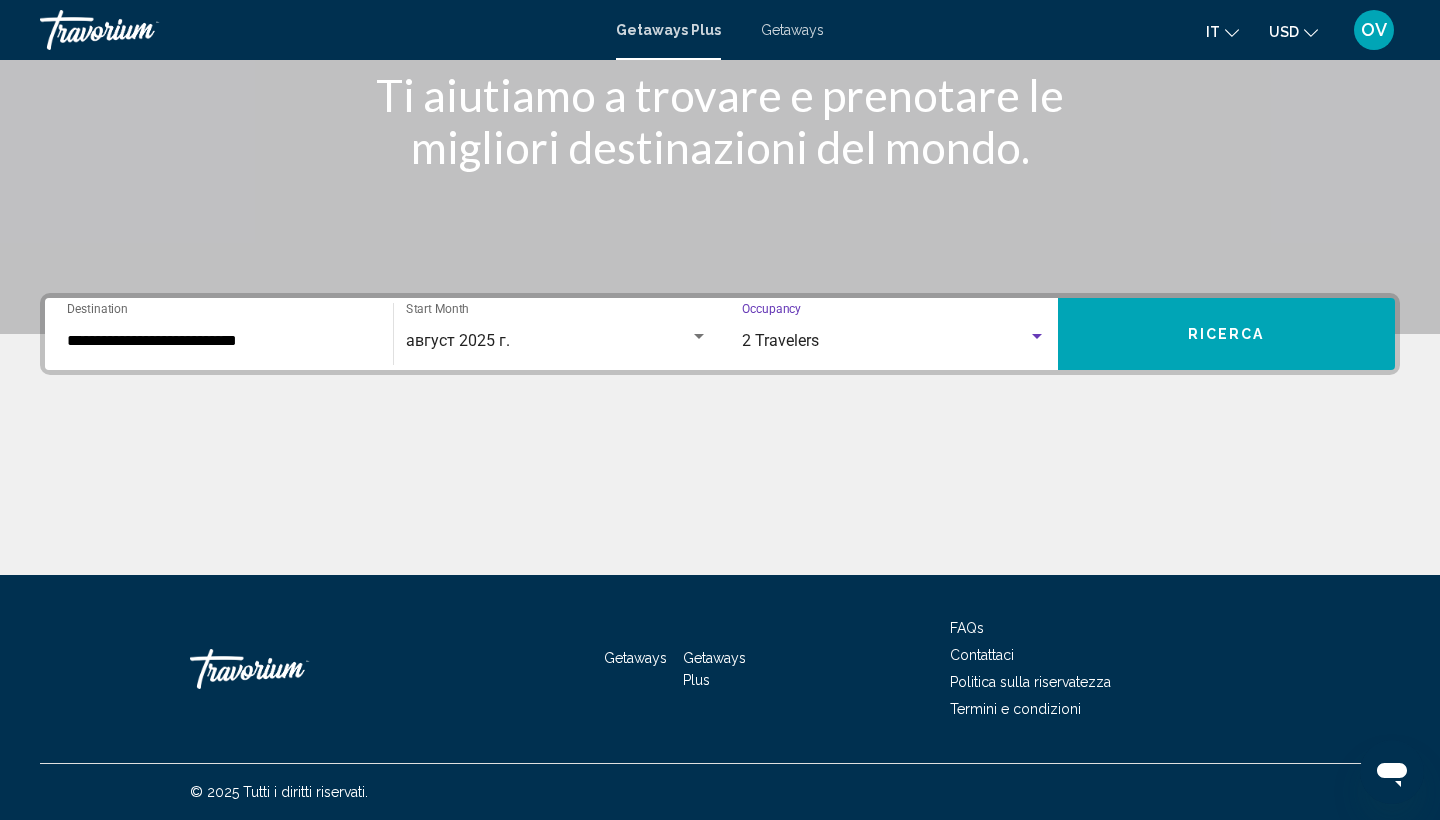 click on "Ricerca" at bounding box center (1226, 335) 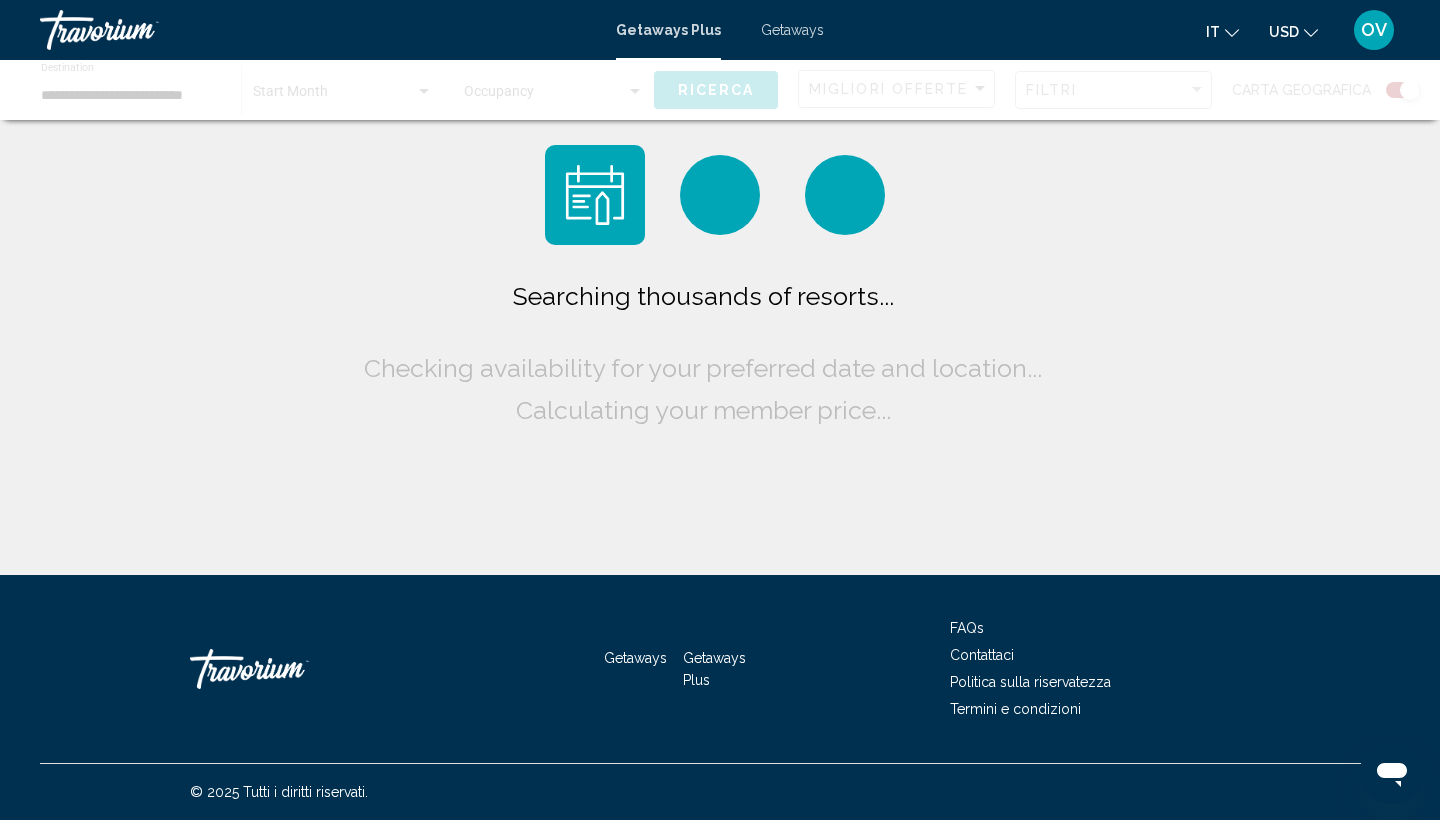 scroll, scrollTop: 0, scrollLeft: 0, axis: both 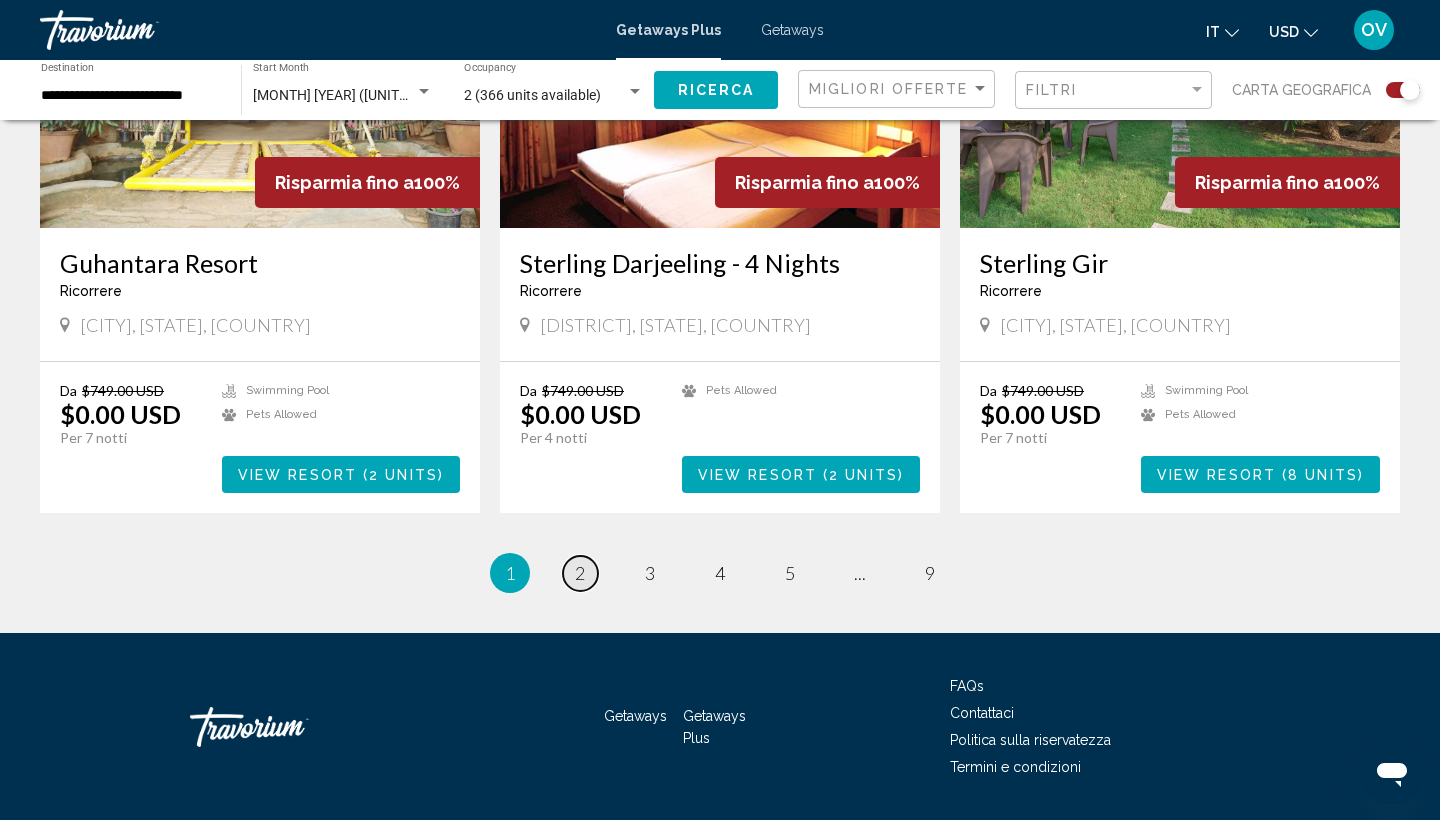 click on "2" at bounding box center [580, 573] 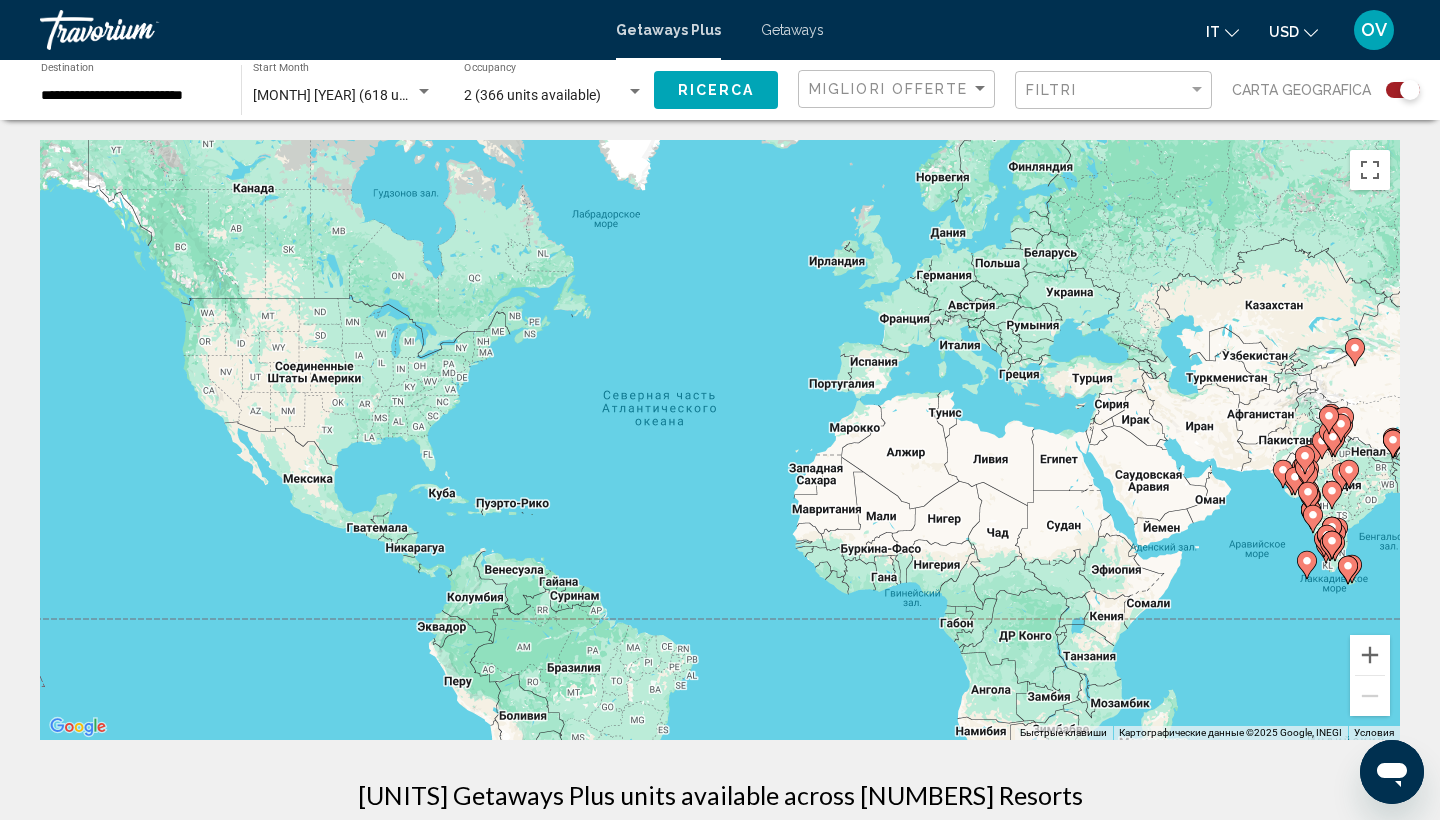 scroll, scrollTop: 0, scrollLeft: 0, axis: both 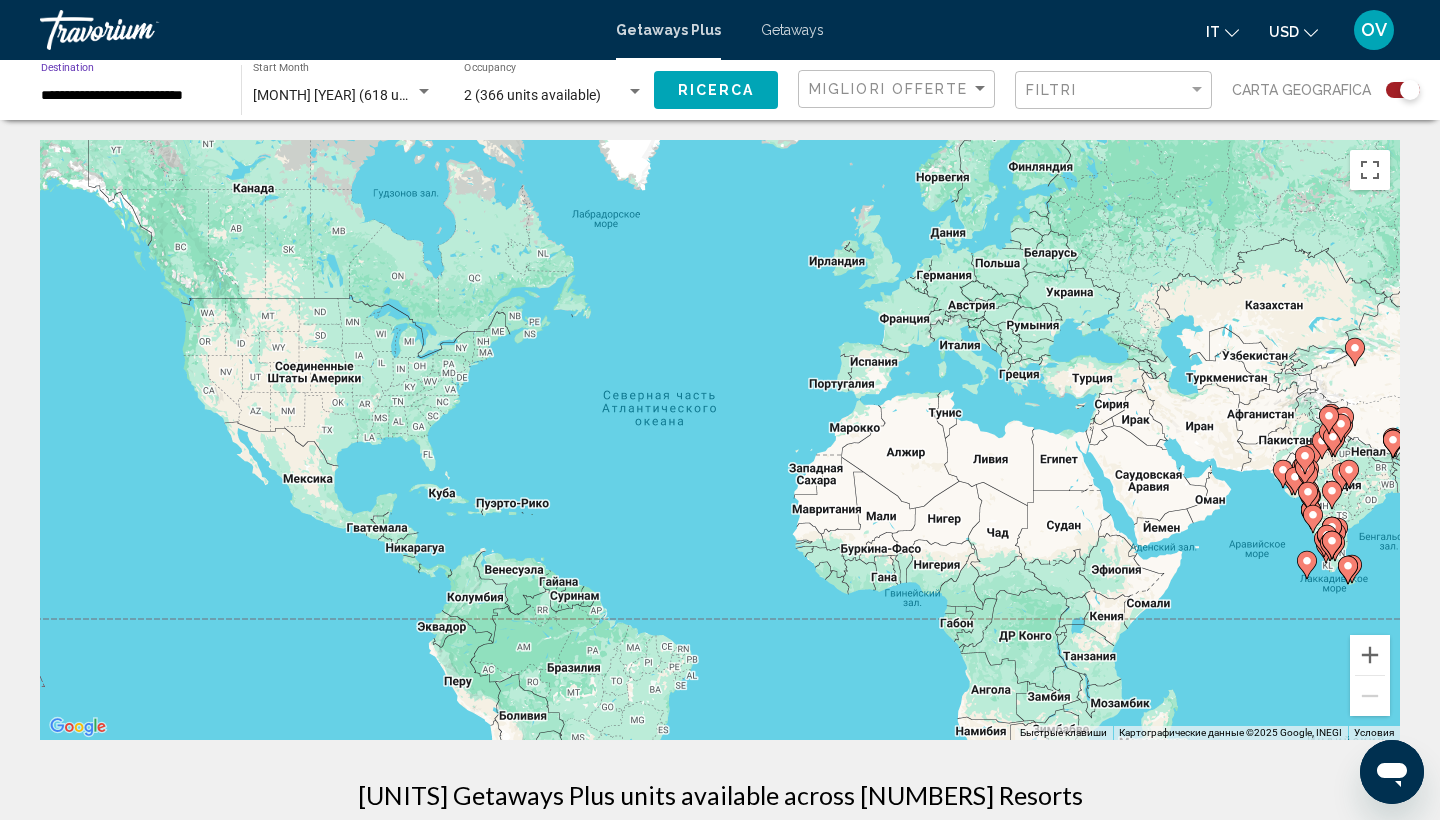 click on "**********" at bounding box center (131, 96) 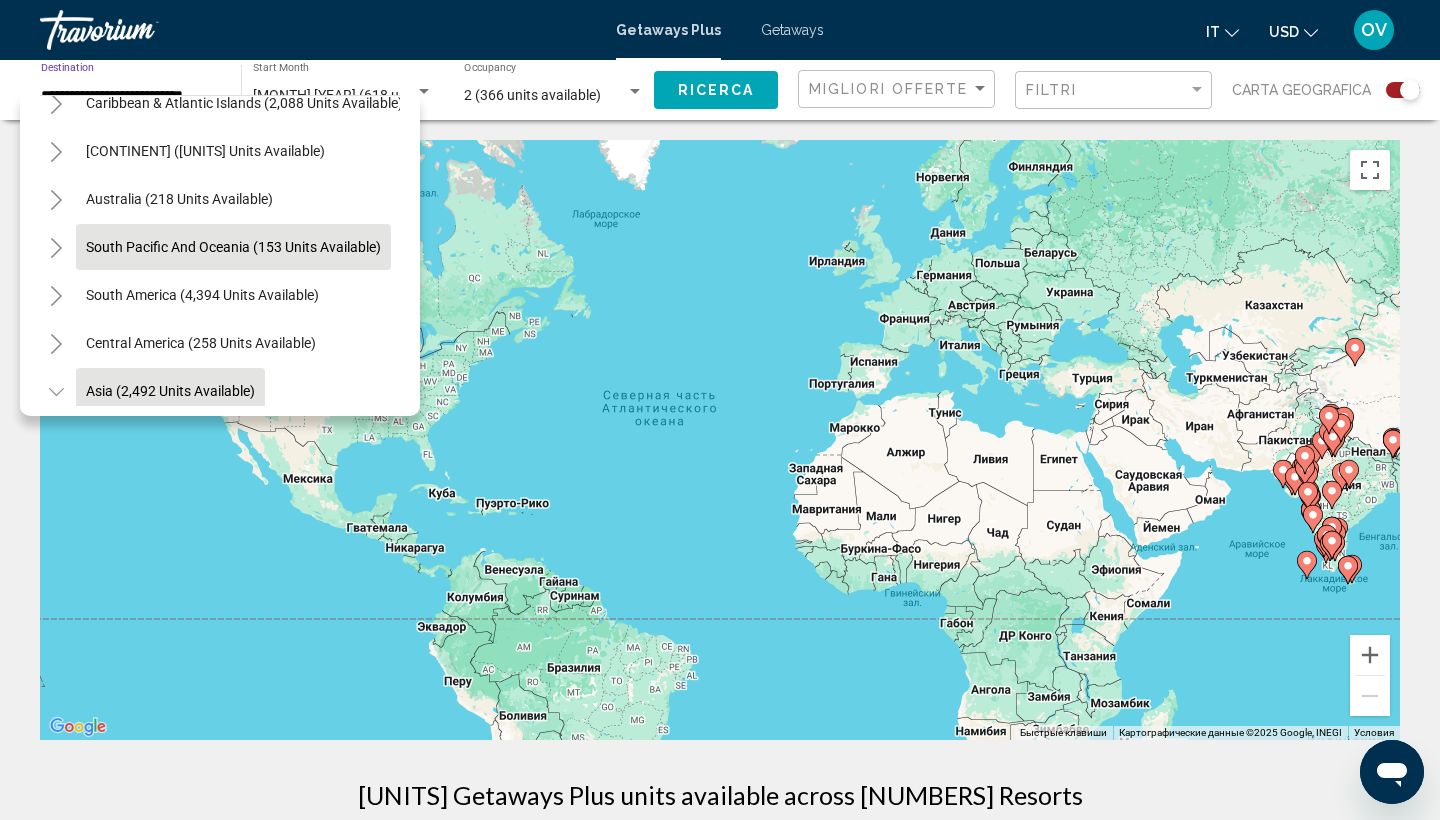 scroll, scrollTop: 221, scrollLeft: 4, axis: both 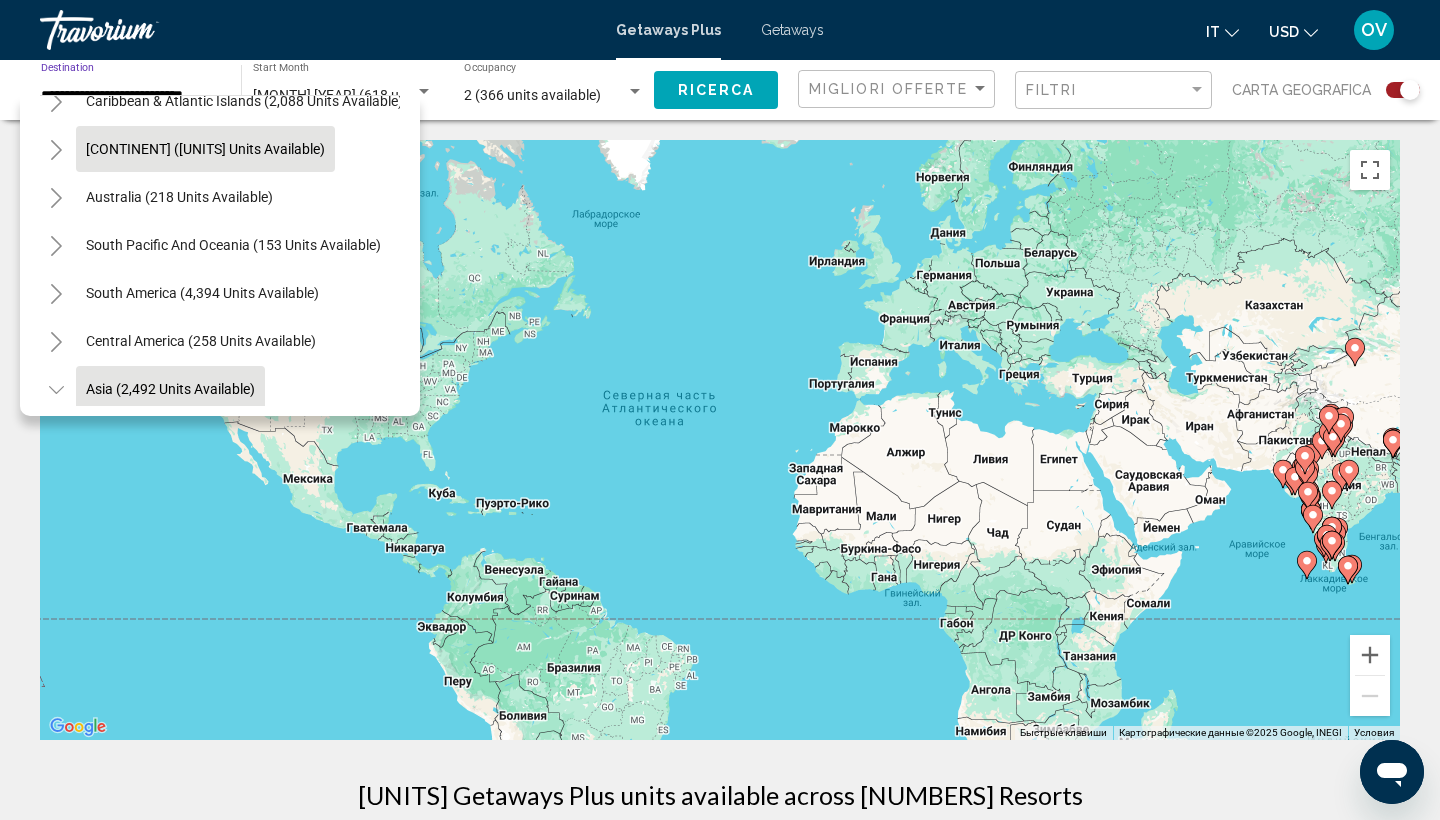 click on "[CONTINENT] ([UNITS] units available)" at bounding box center [179, 197] 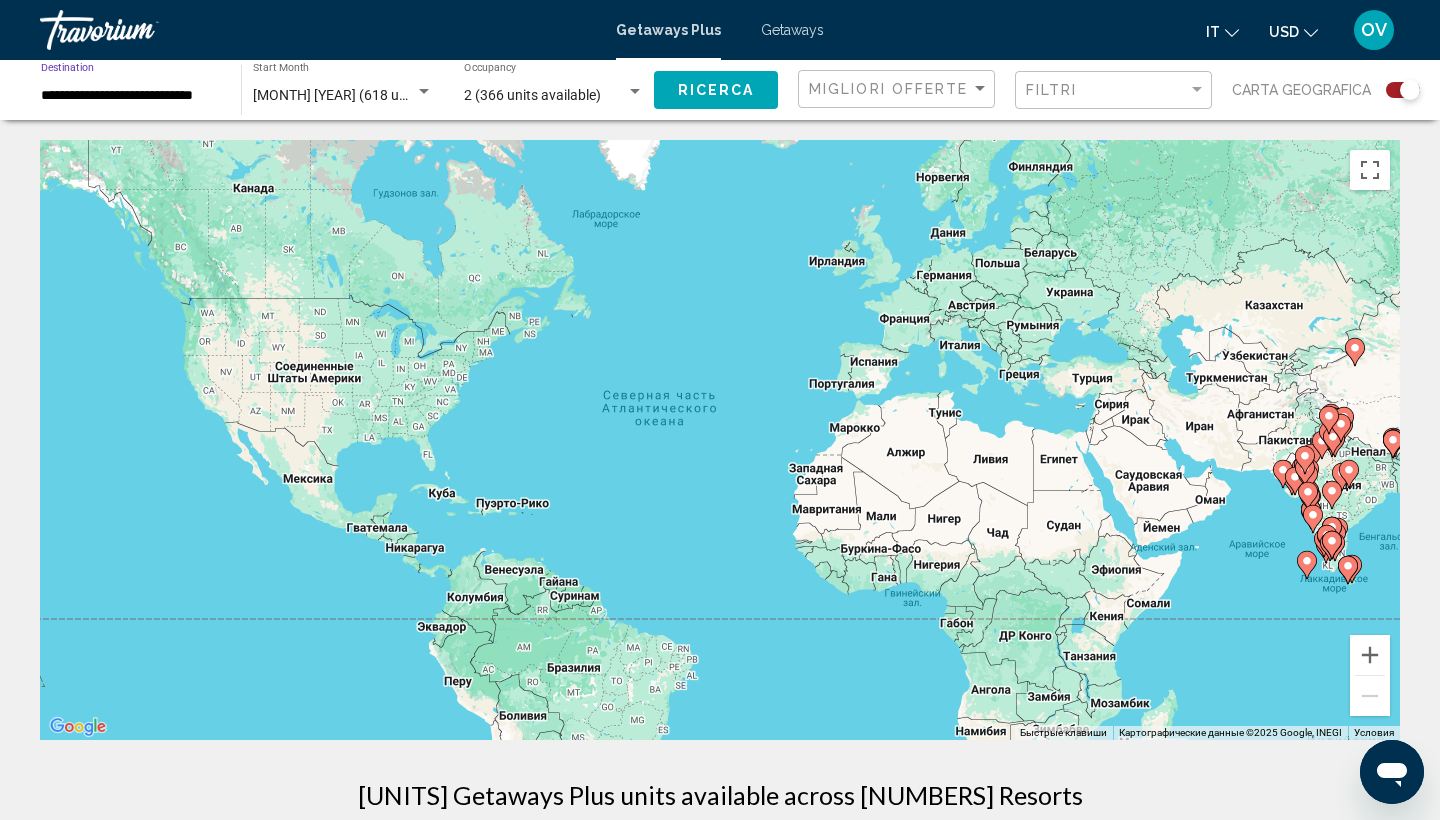 click on "**********" at bounding box center [131, 96] 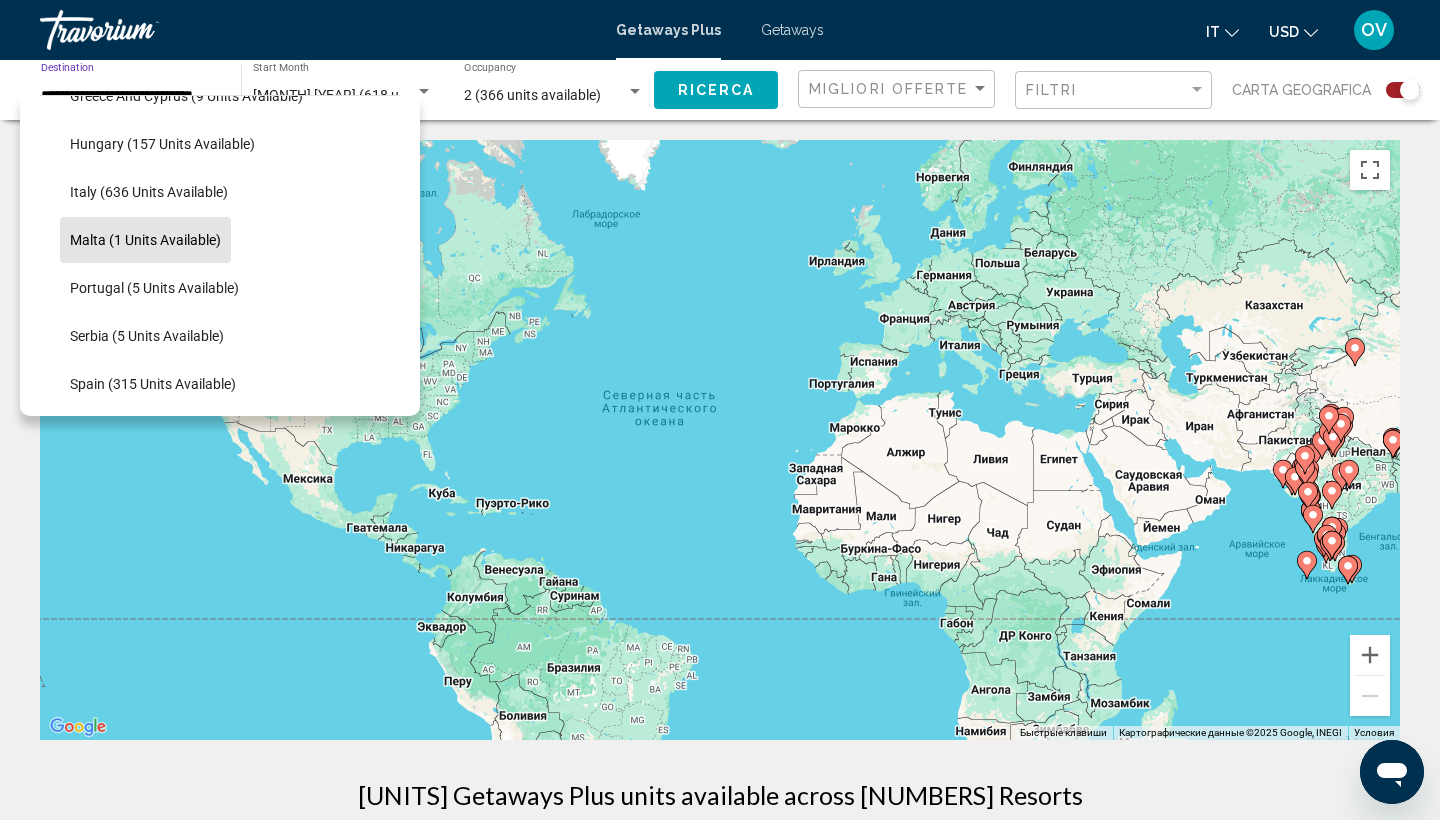 scroll, scrollTop: 564, scrollLeft: 0, axis: vertical 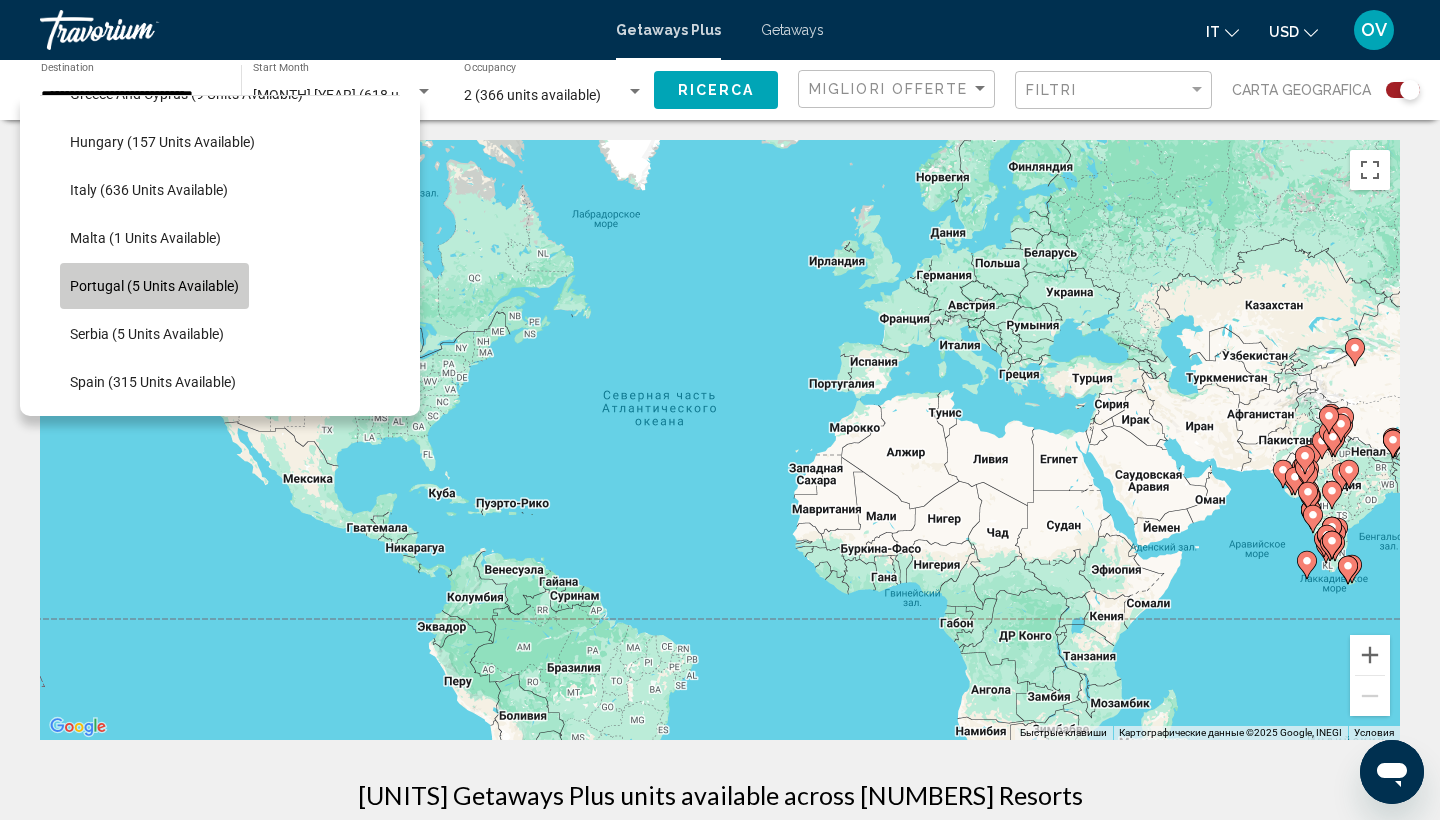 click on "Portugal (5 units available)" 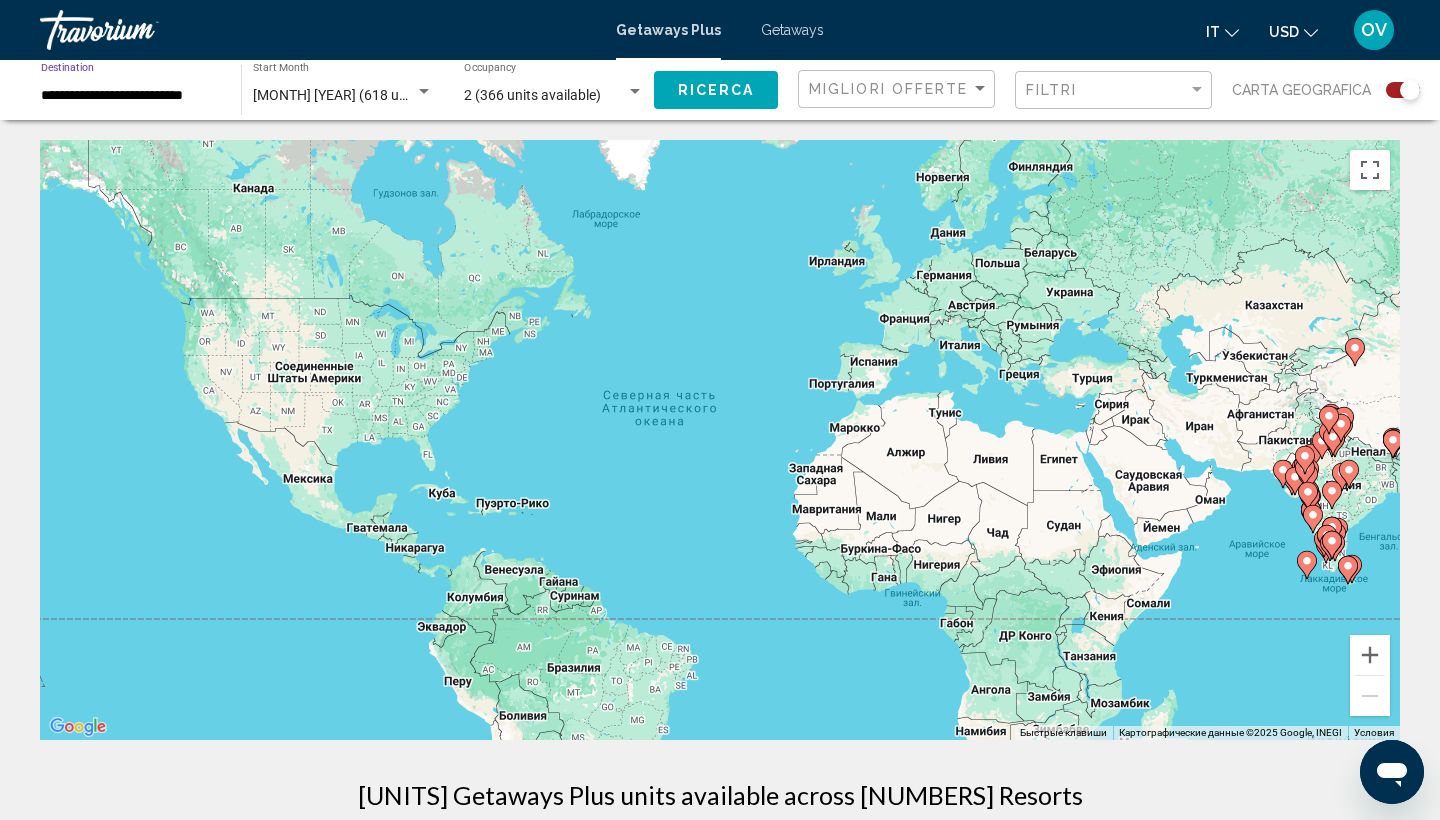 scroll, scrollTop: 0, scrollLeft: 0, axis: both 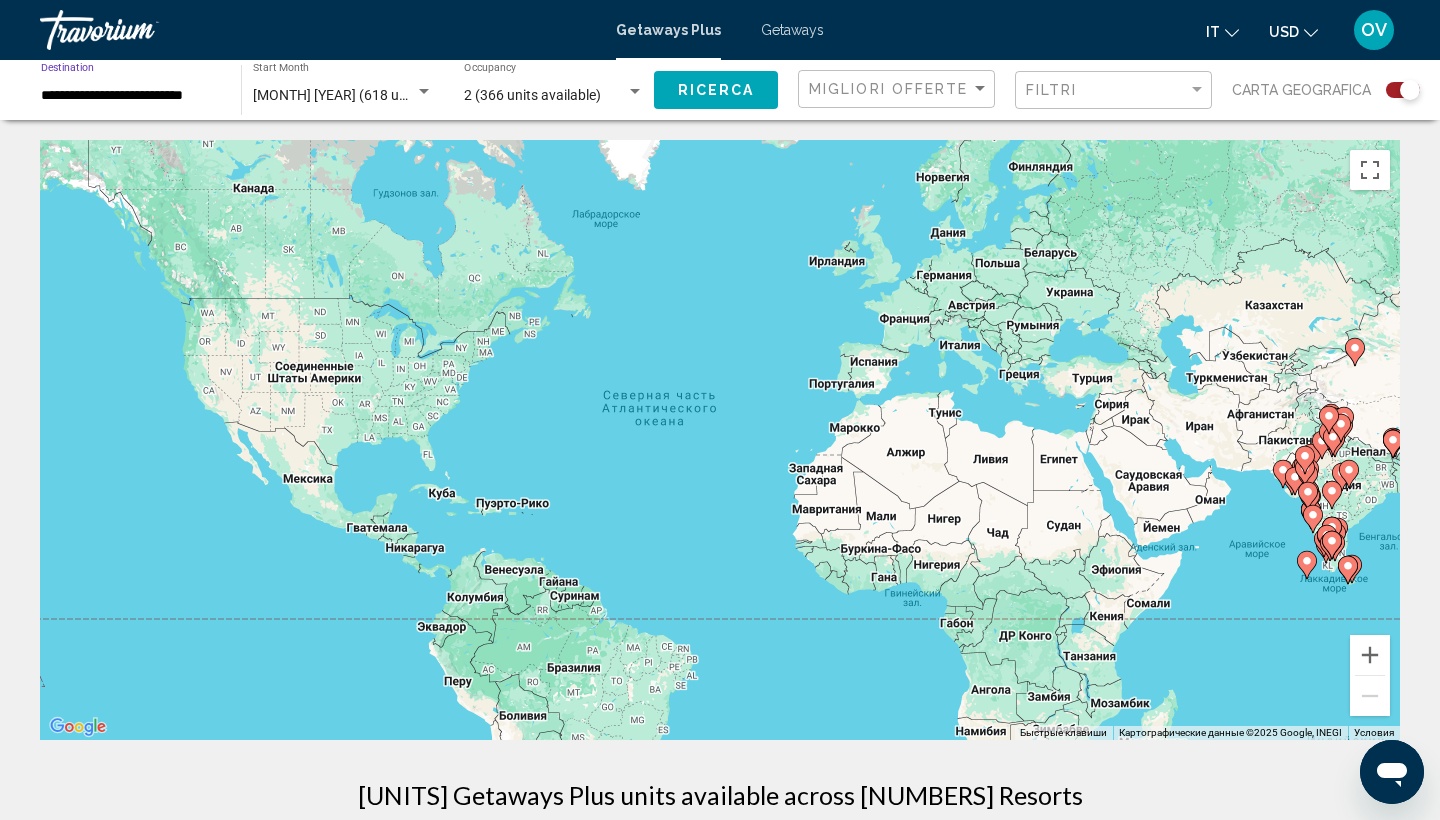 click on "Ricerca" 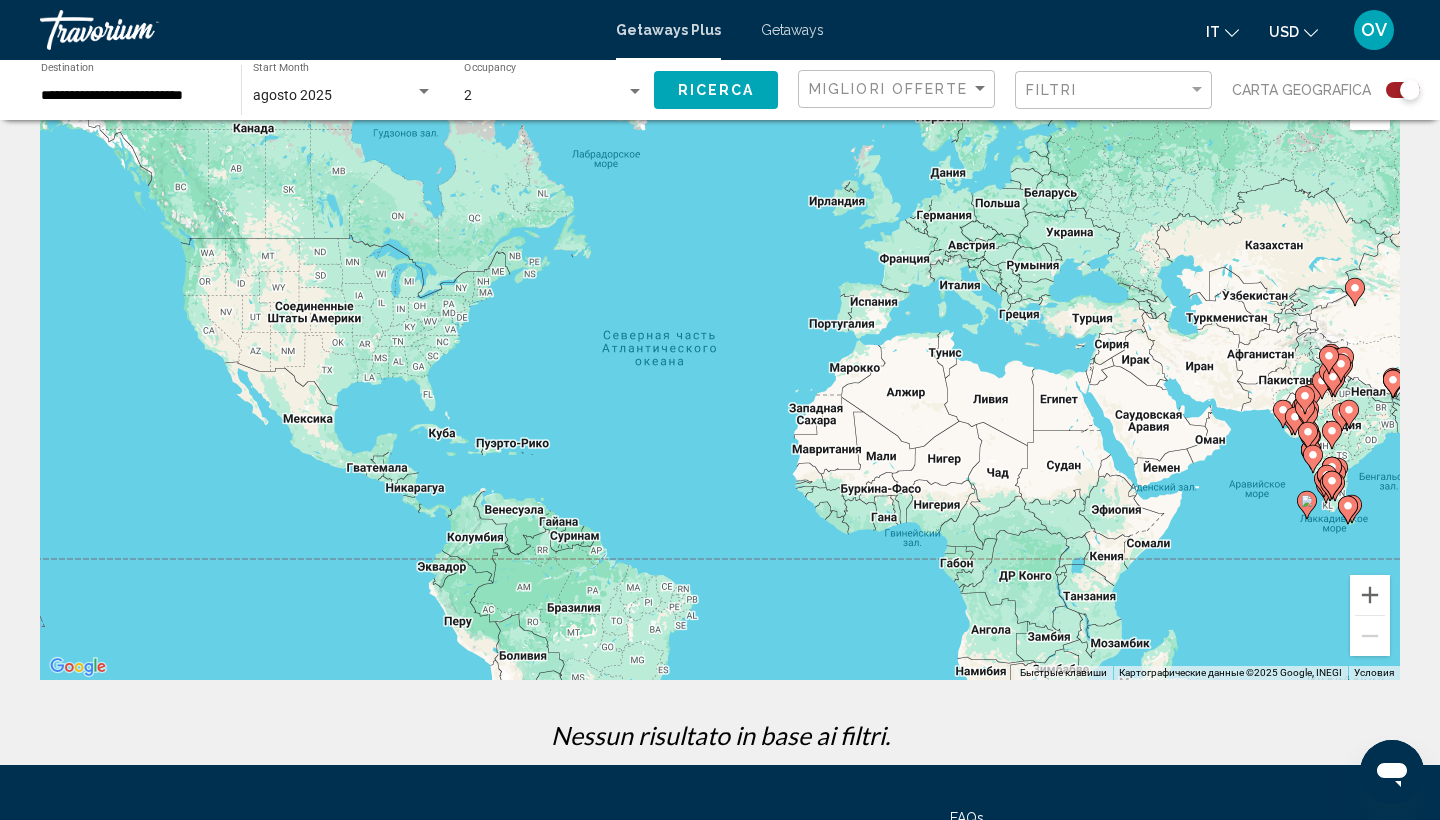 scroll, scrollTop: 61, scrollLeft: 0, axis: vertical 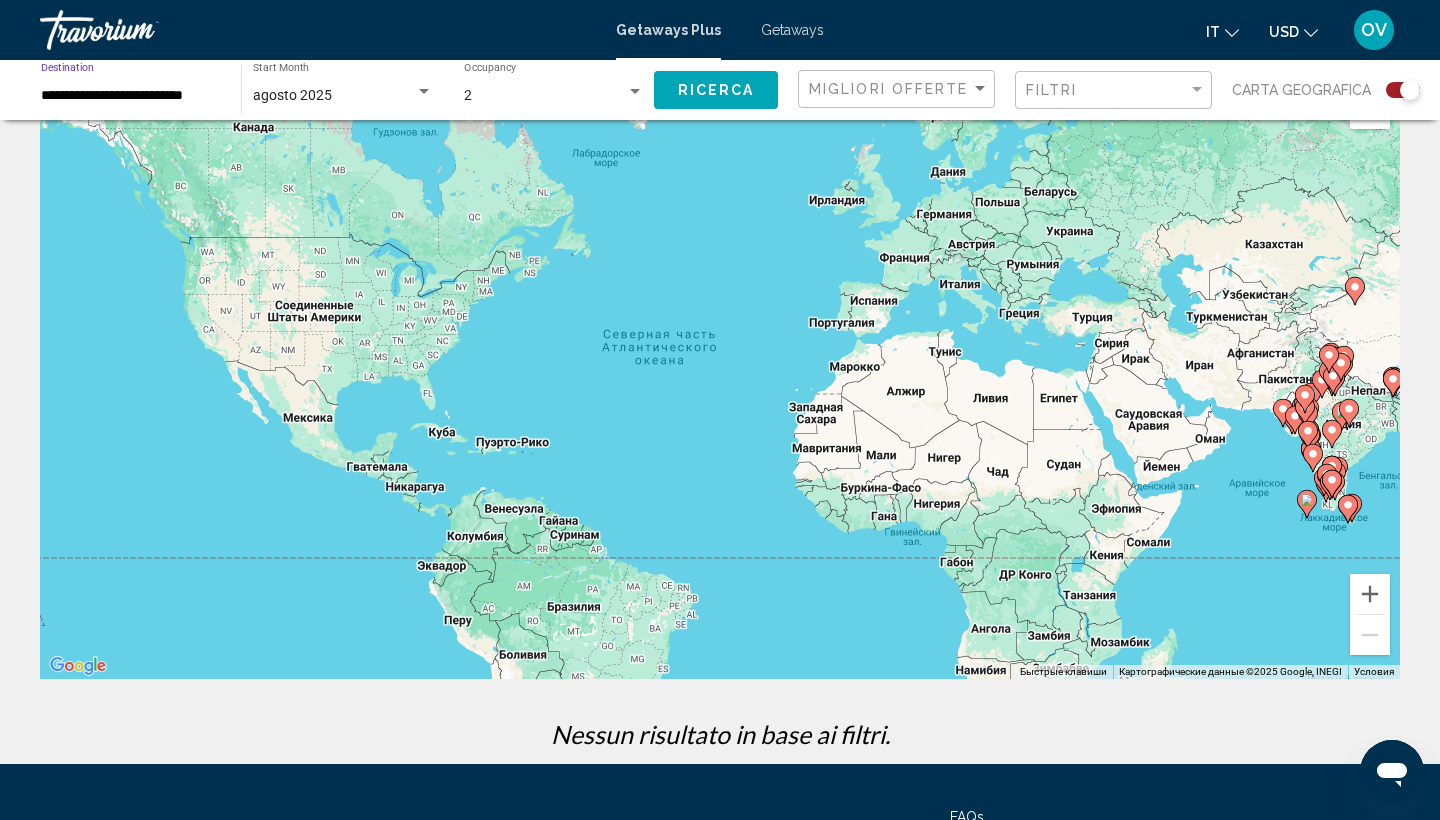 click on "**********" at bounding box center [131, 96] 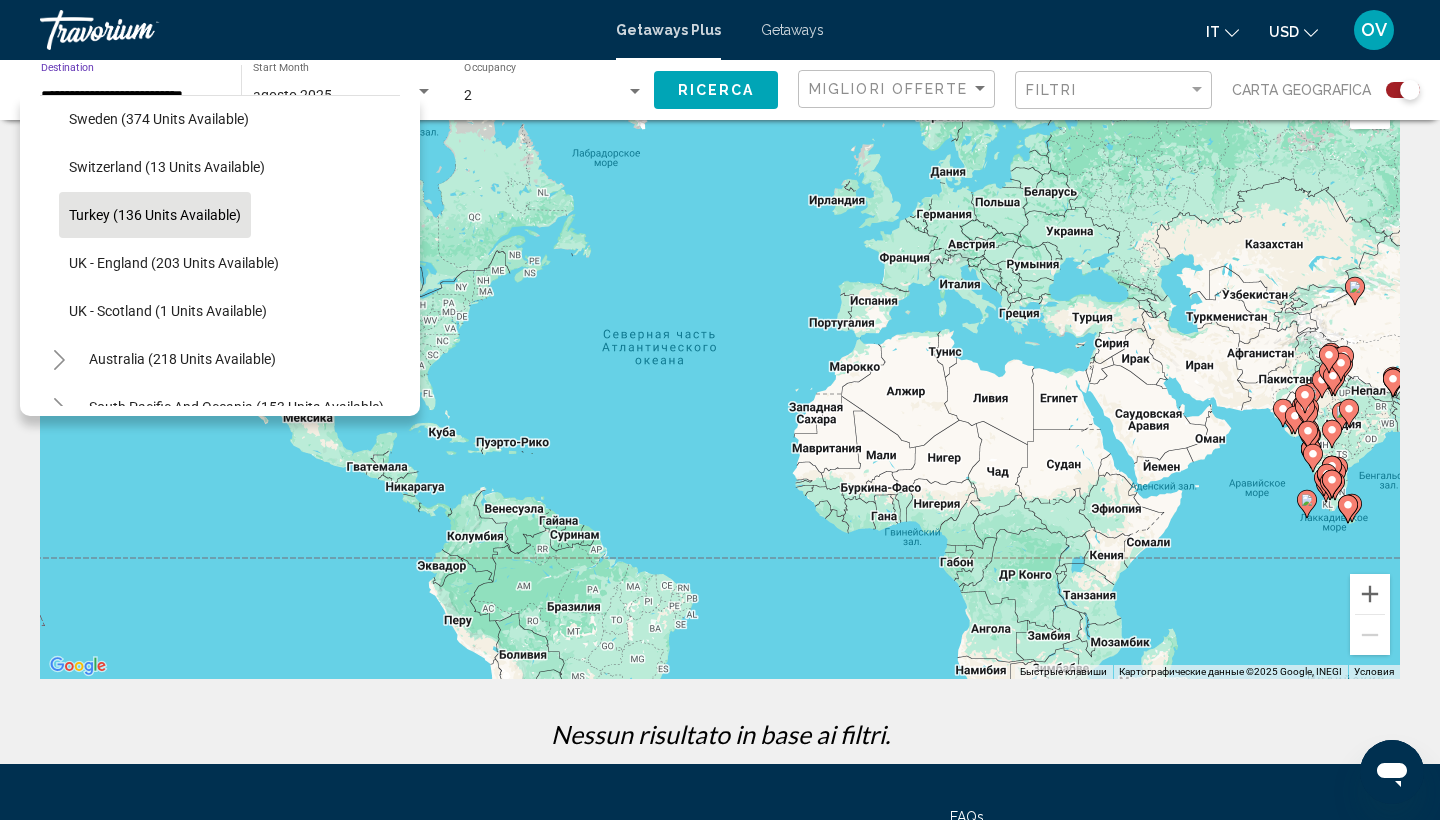scroll, scrollTop: 943, scrollLeft: 1, axis: both 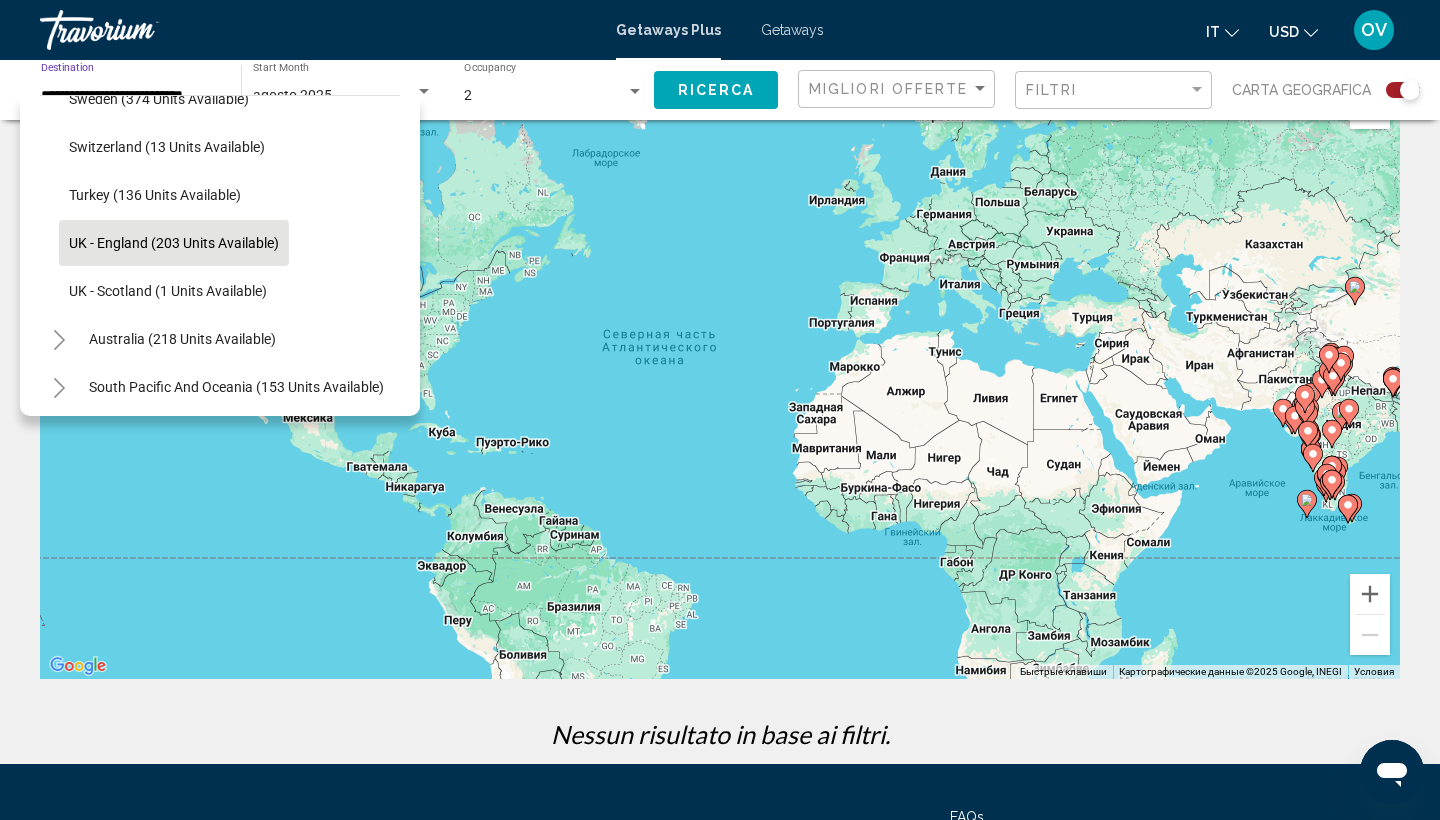 click on "UK - England (203 units available)" 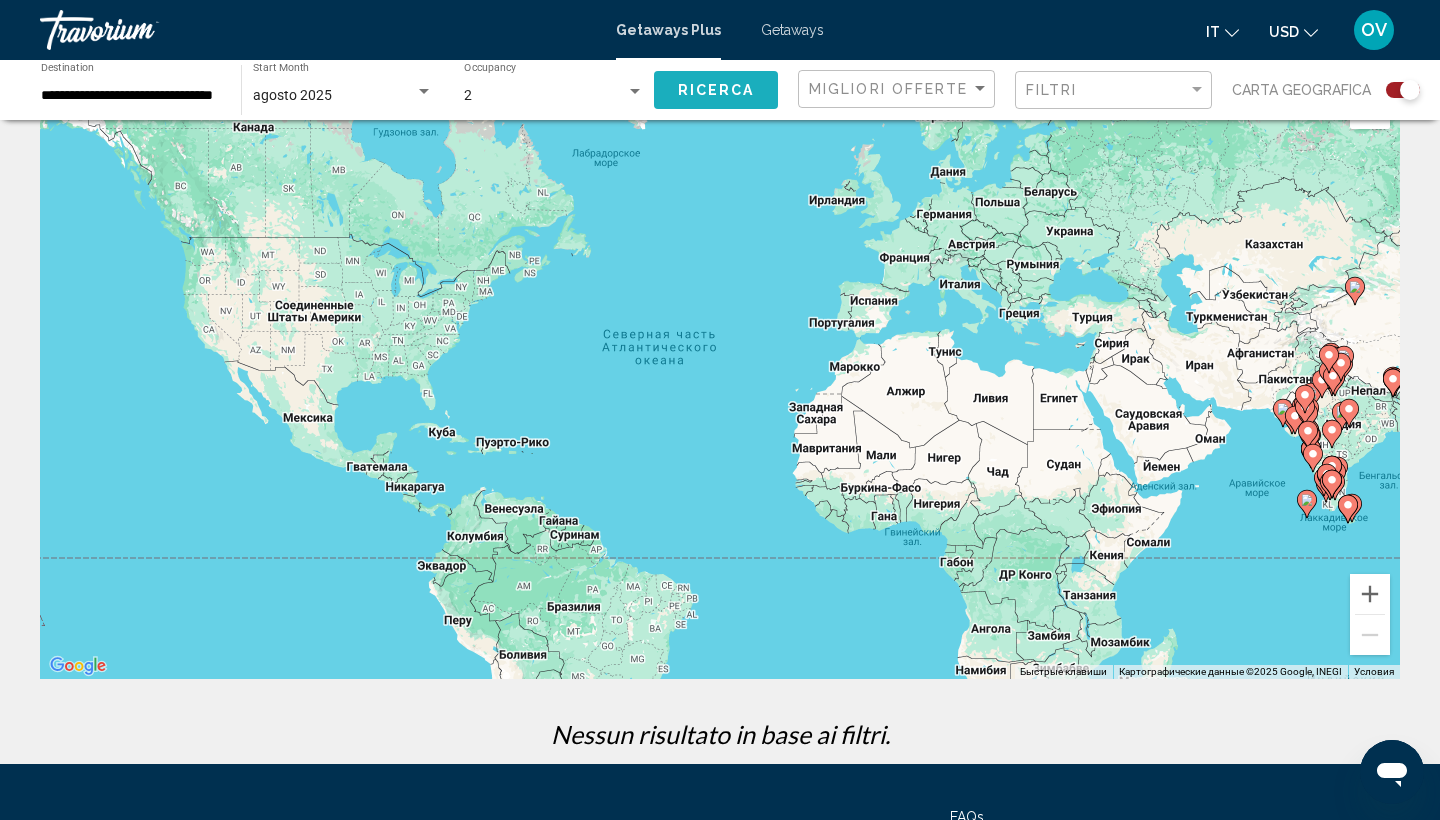 click on "Ricerca" 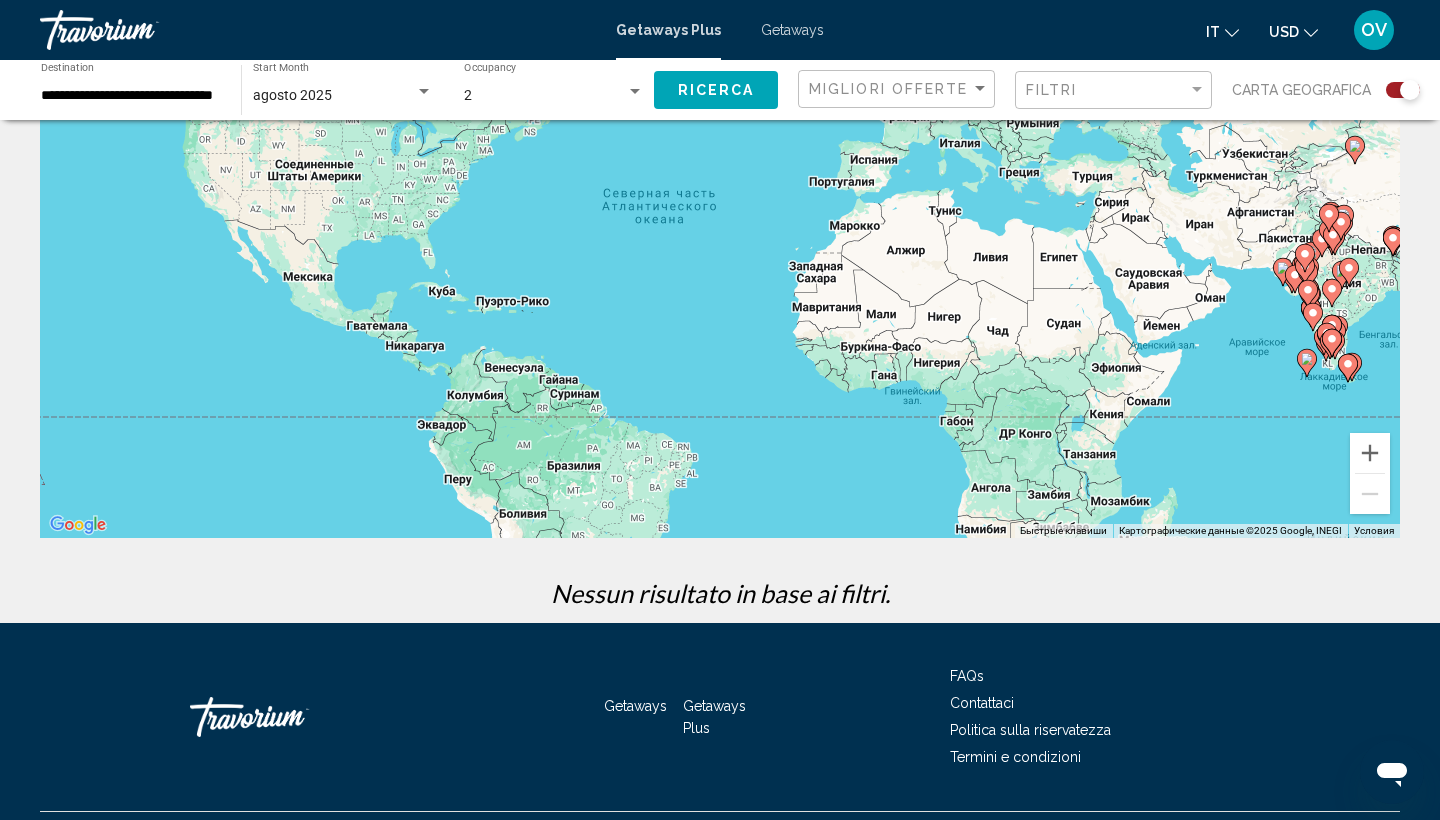 scroll, scrollTop: 205, scrollLeft: 0, axis: vertical 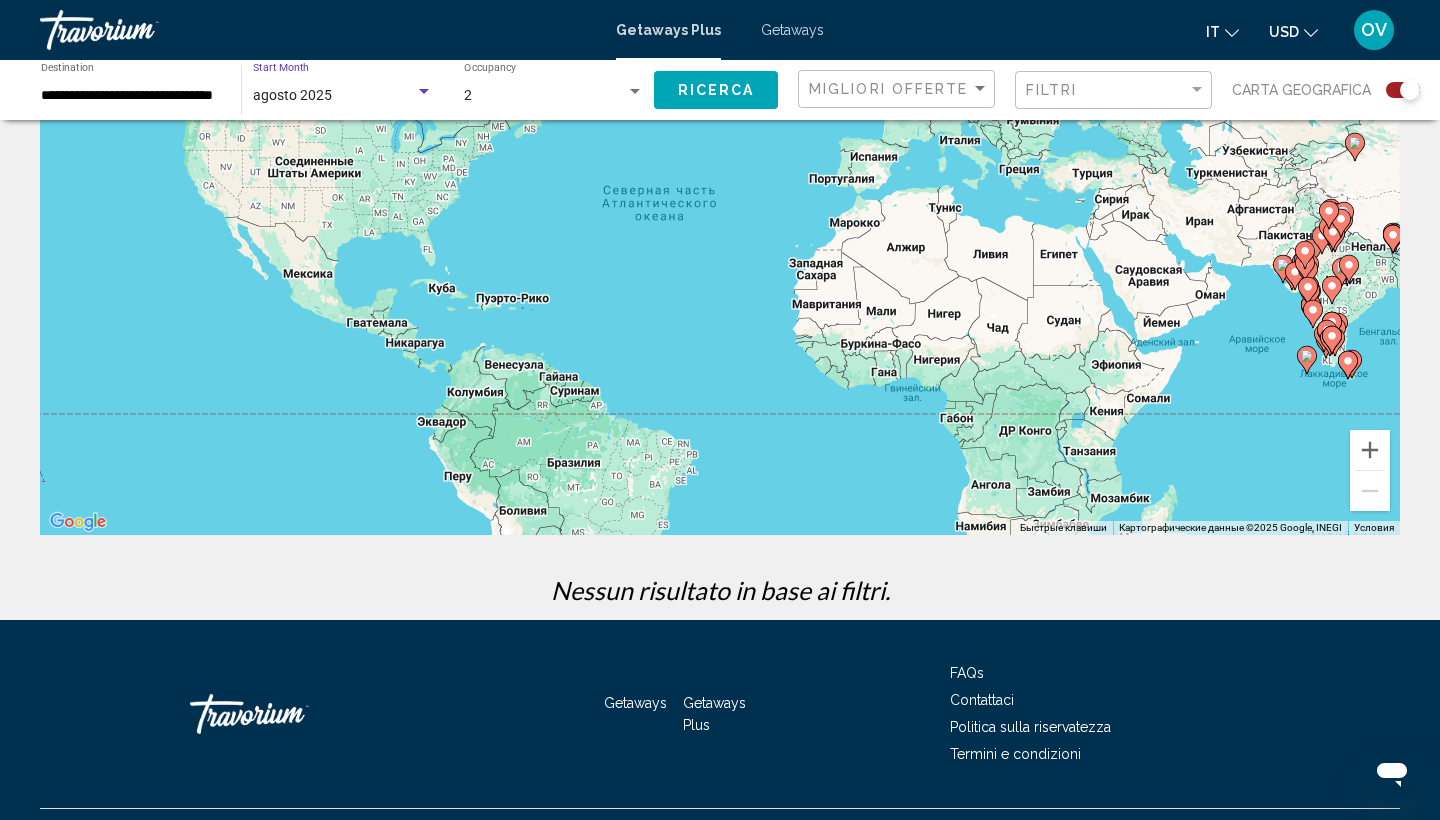 click on "agosto 2025" at bounding box center (292, 95) 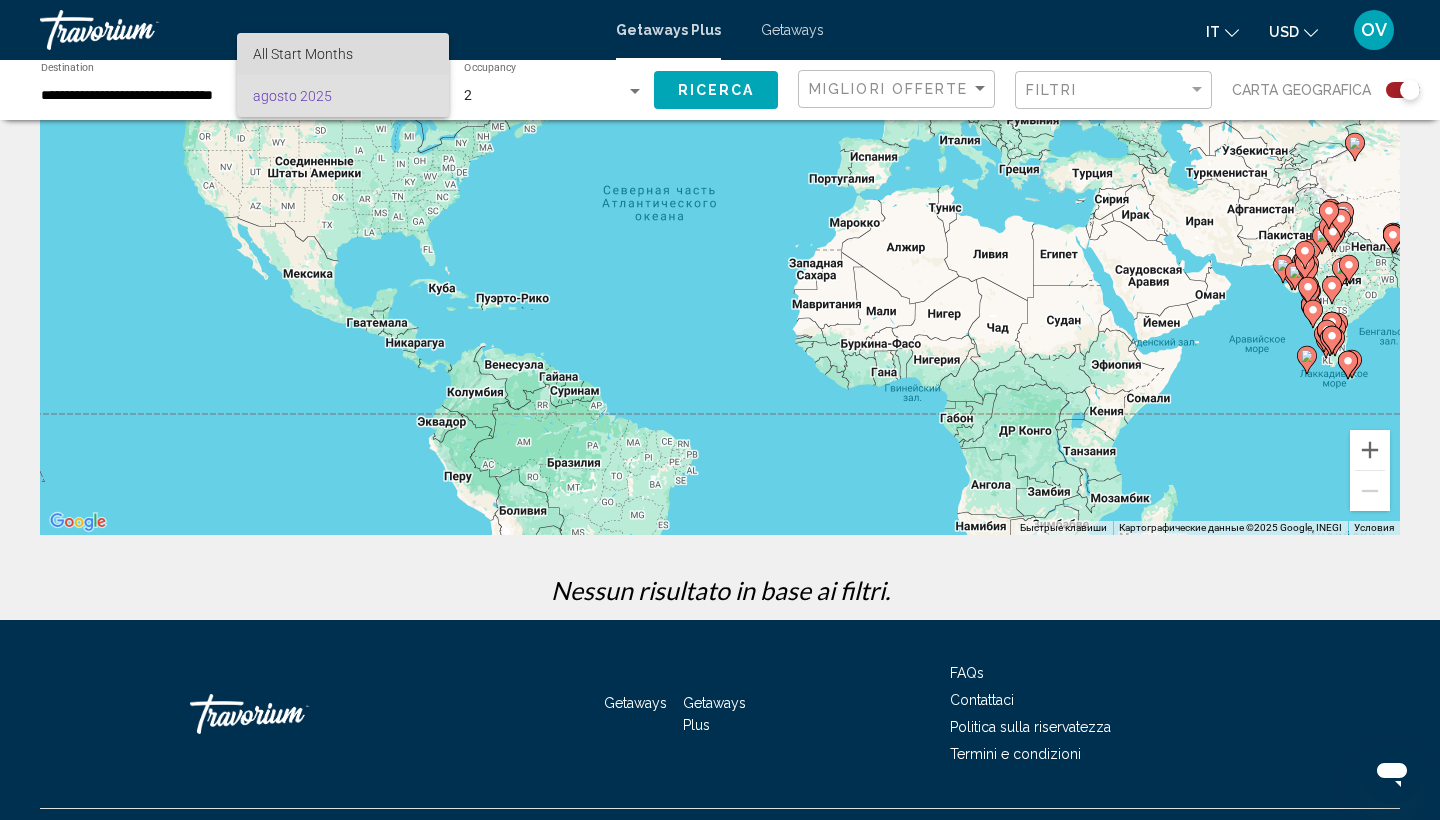 click on "All Start Months" at bounding box center [303, 54] 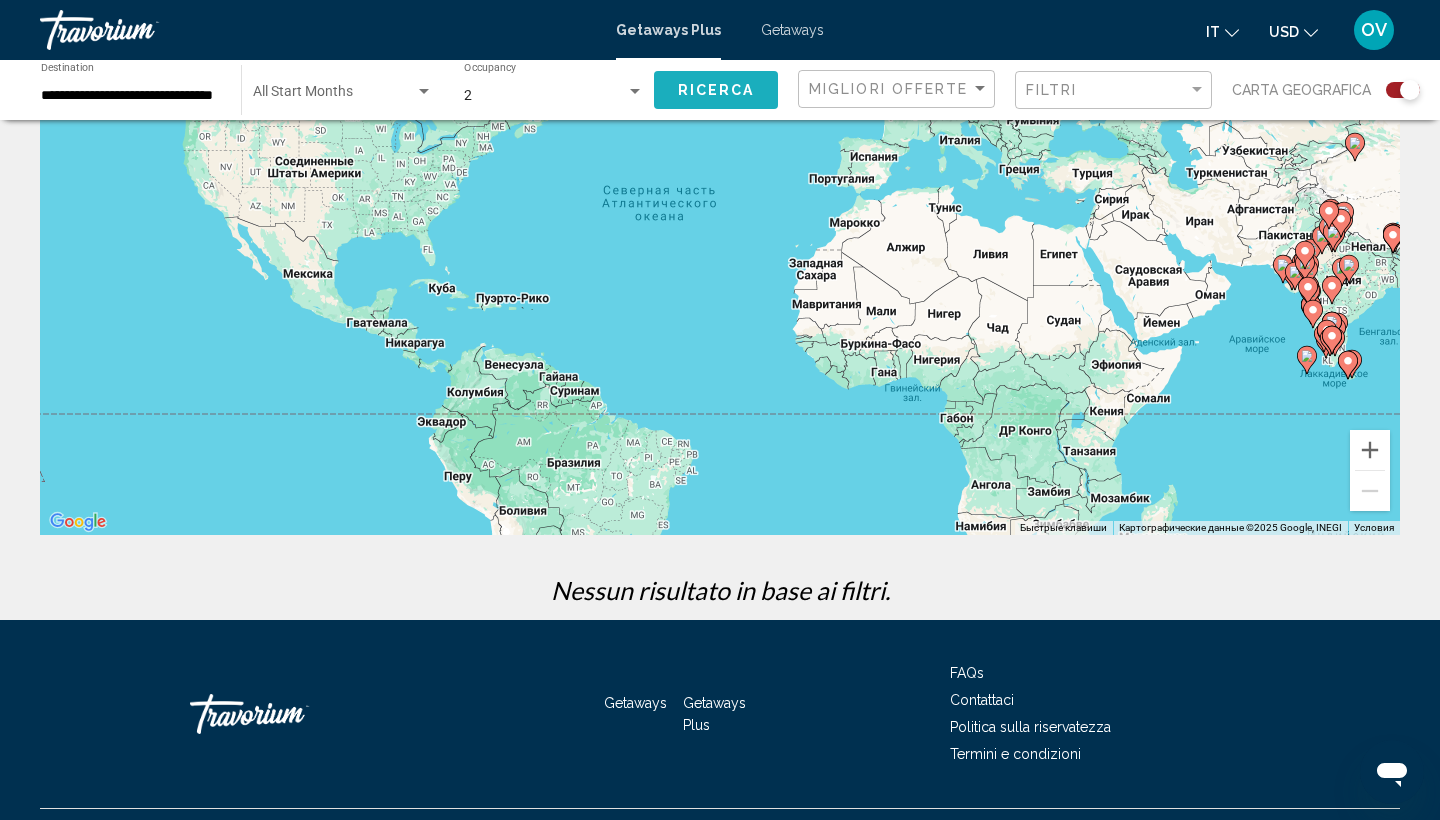 click on "Ricerca" 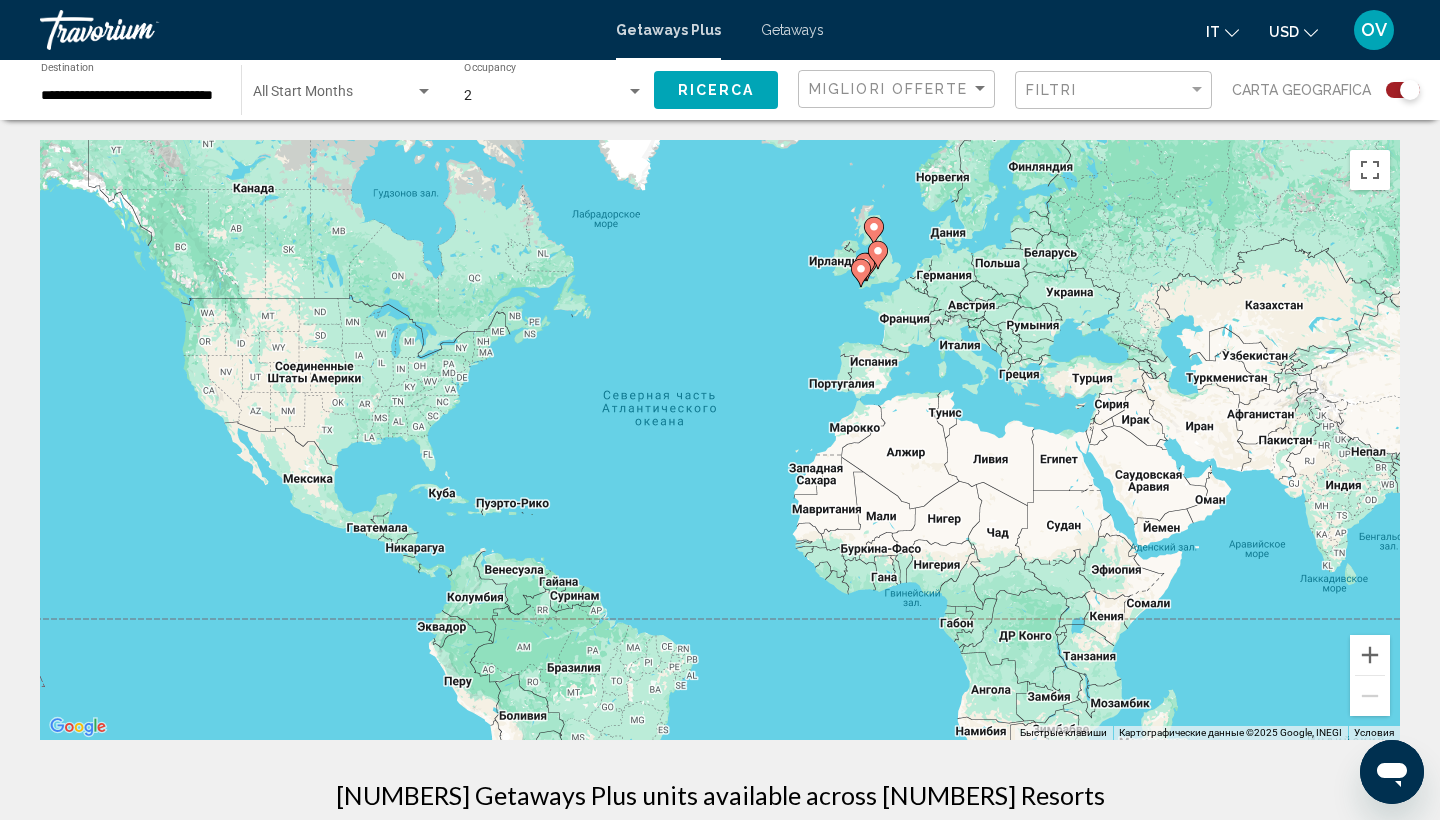 scroll, scrollTop: 0, scrollLeft: 0, axis: both 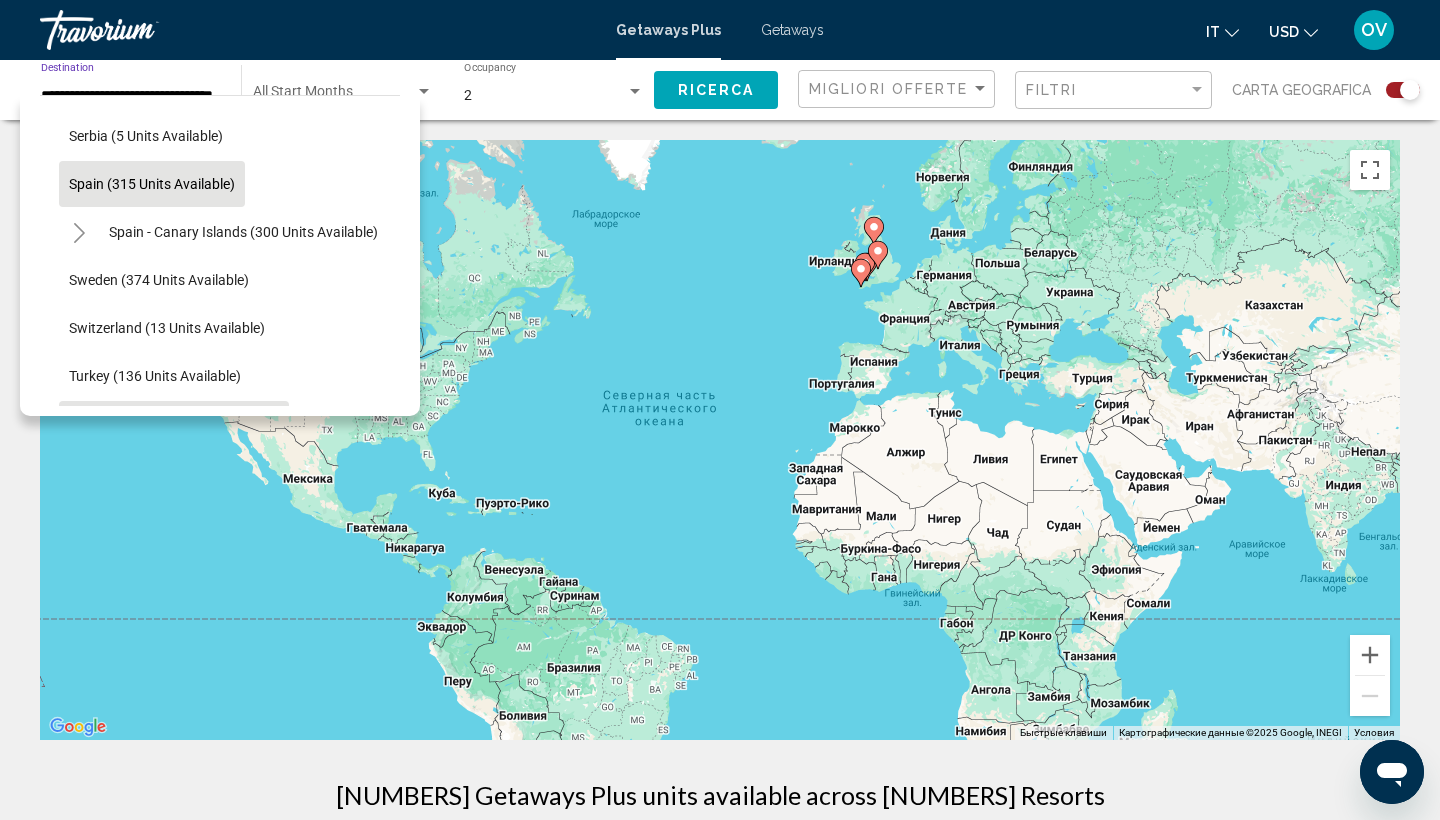 click on "Spain (315 units available)" 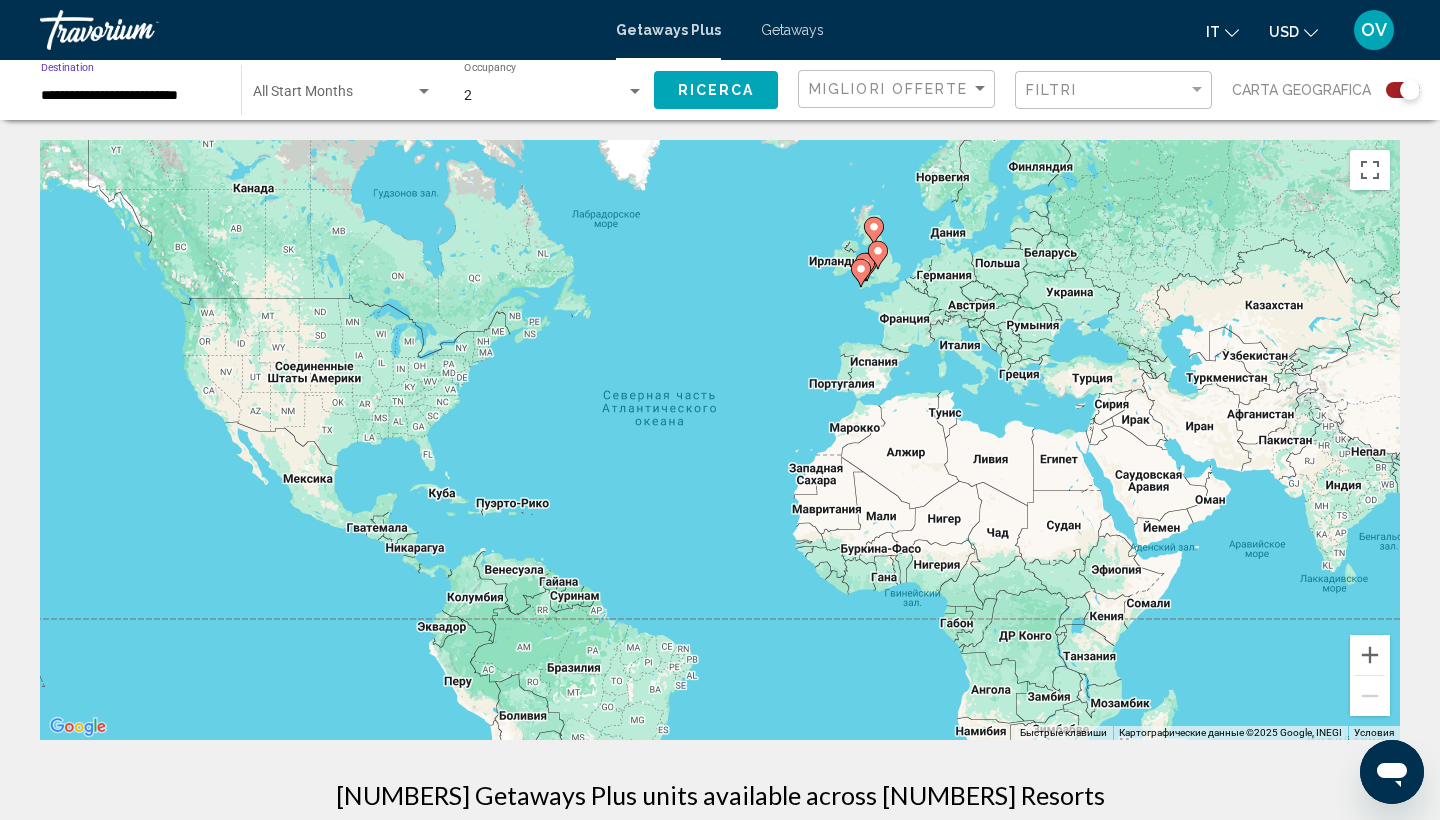 click on "Ricerca" 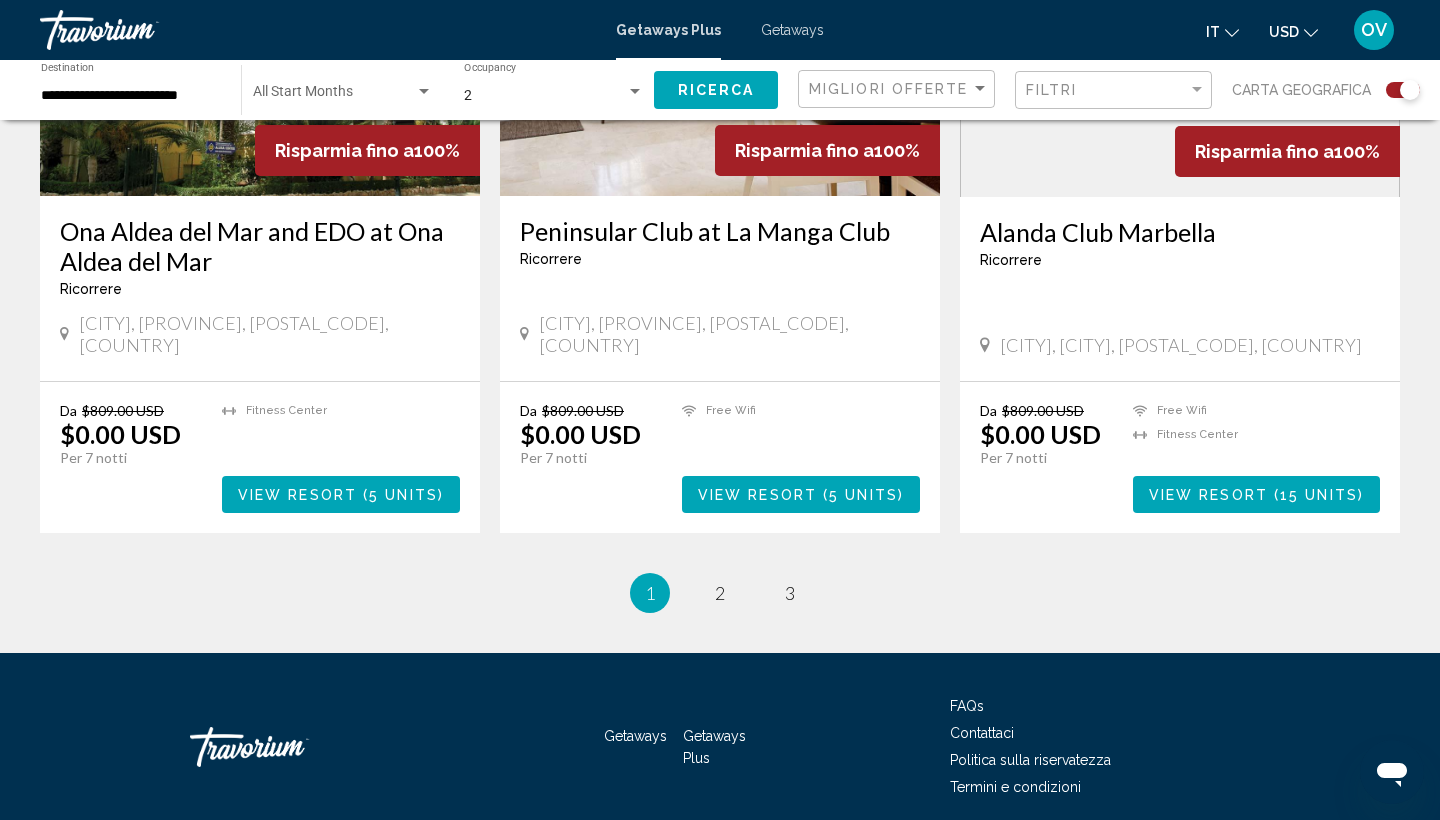 scroll, scrollTop: 2980, scrollLeft: 0, axis: vertical 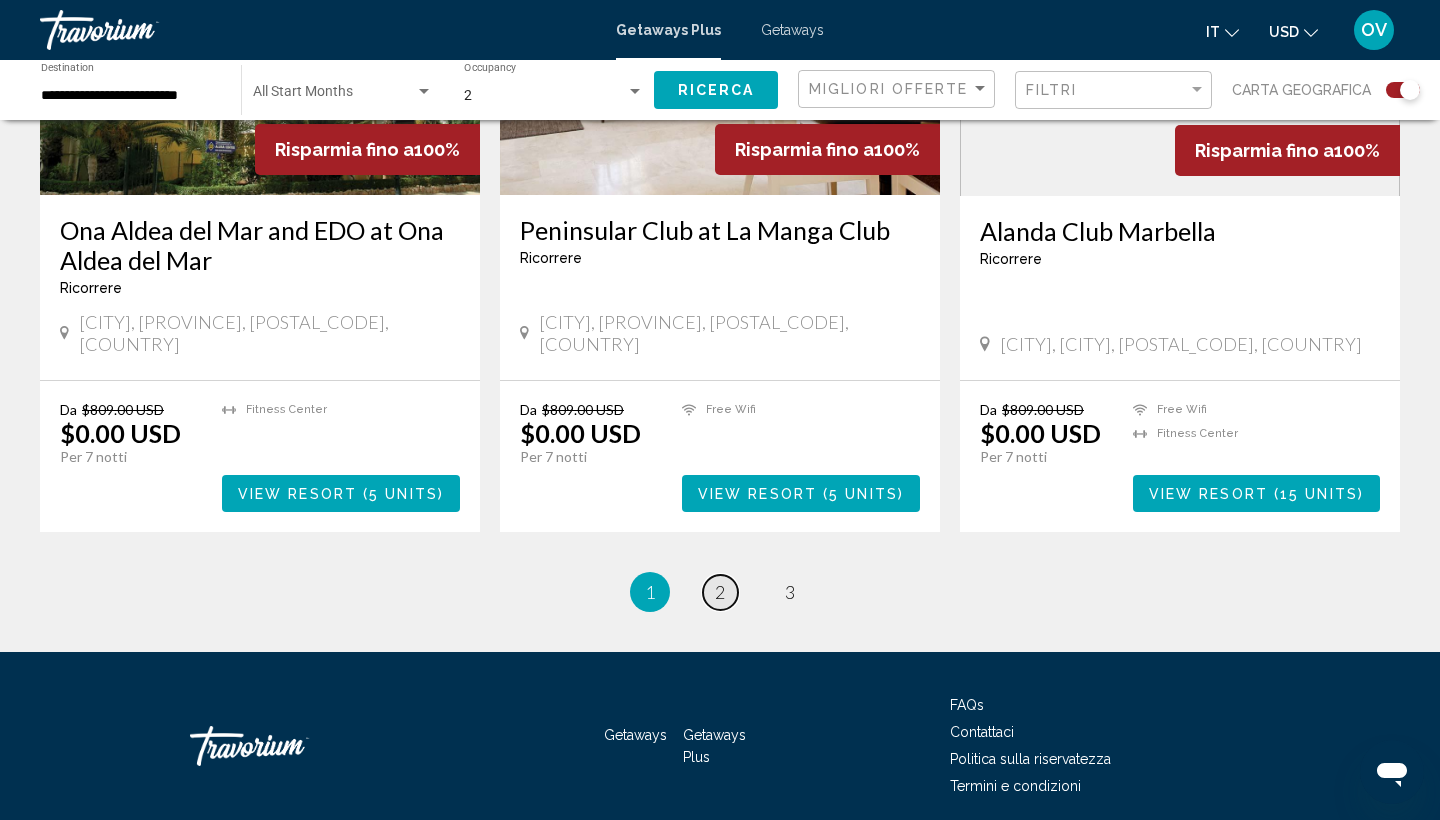 click on "2" at bounding box center [720, 592] 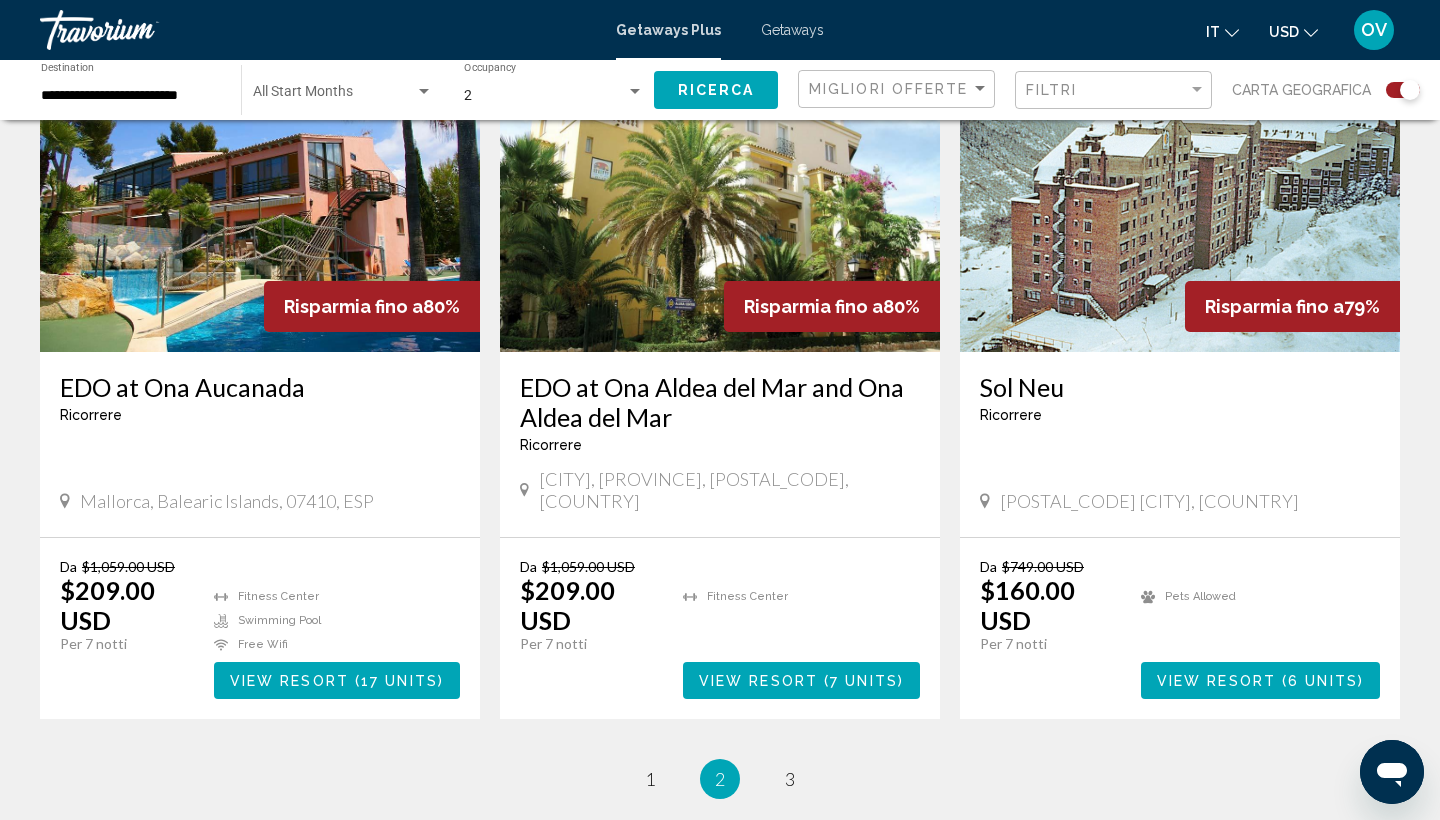 scroll, scrollTop: 2837, scrollLeft: 0, axis: vertical 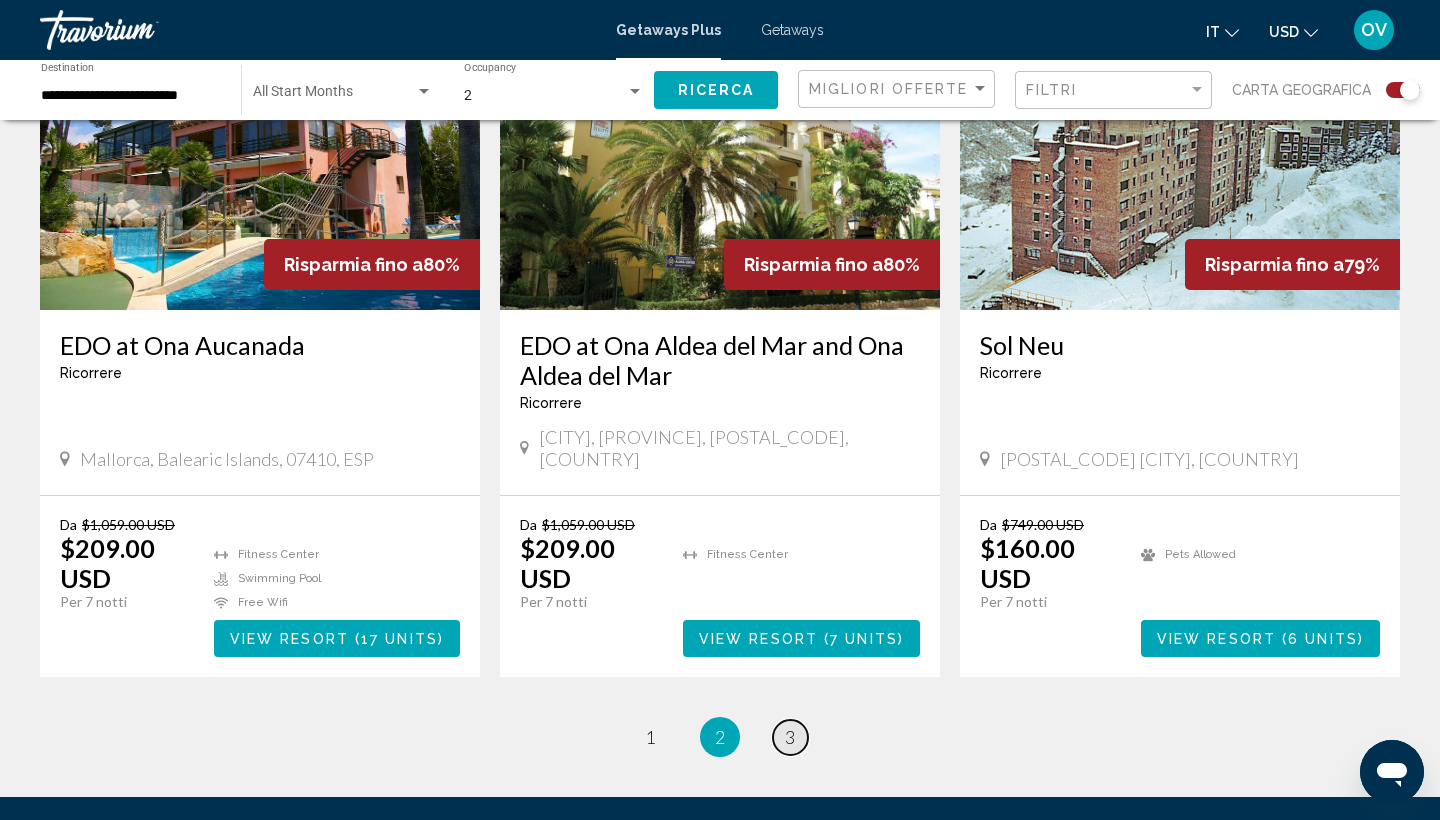 click on "3" at bounding box center [790, 737] 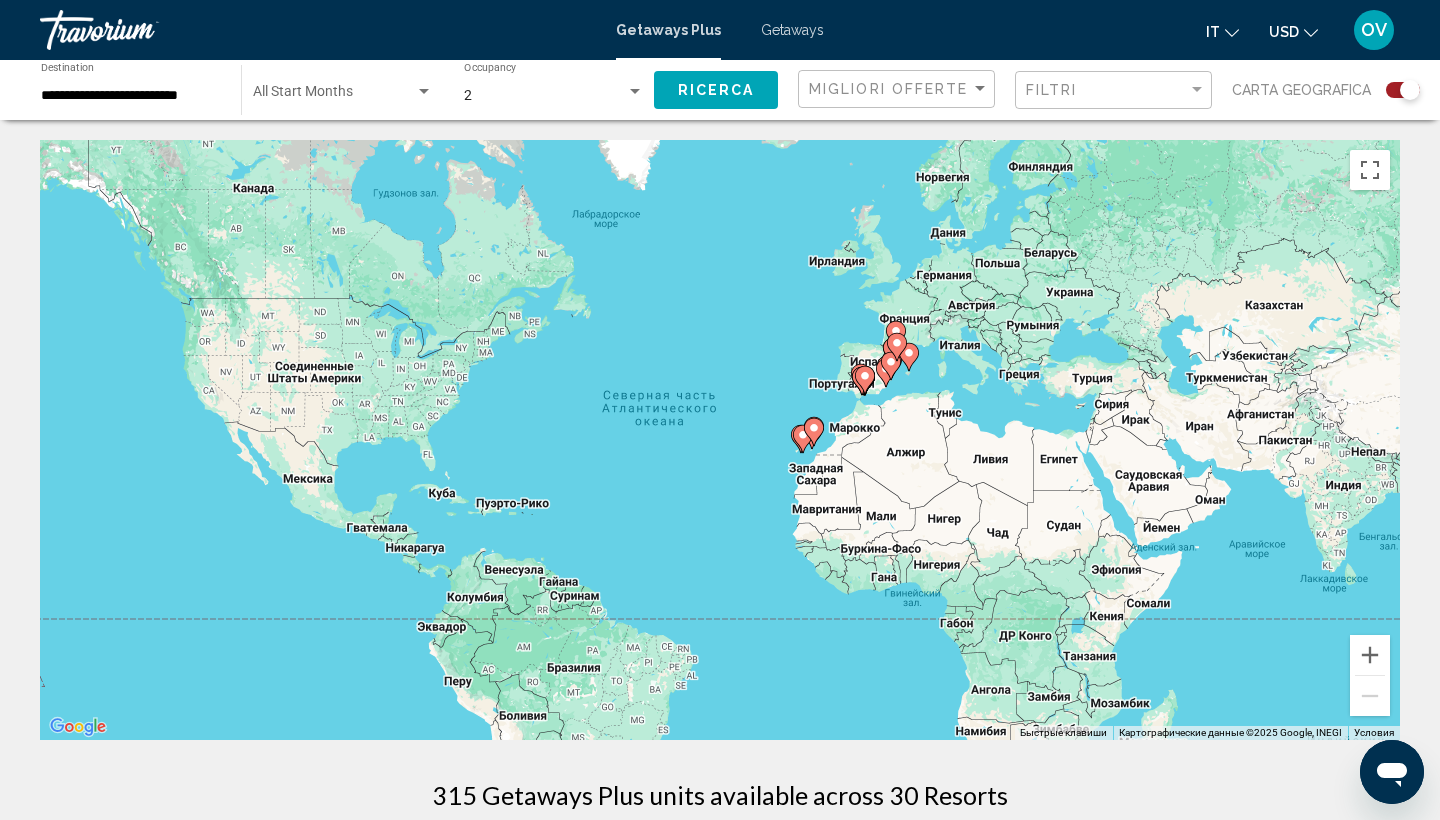 scroll, scrollTop: 0, scrollLeft: 0, axis: both 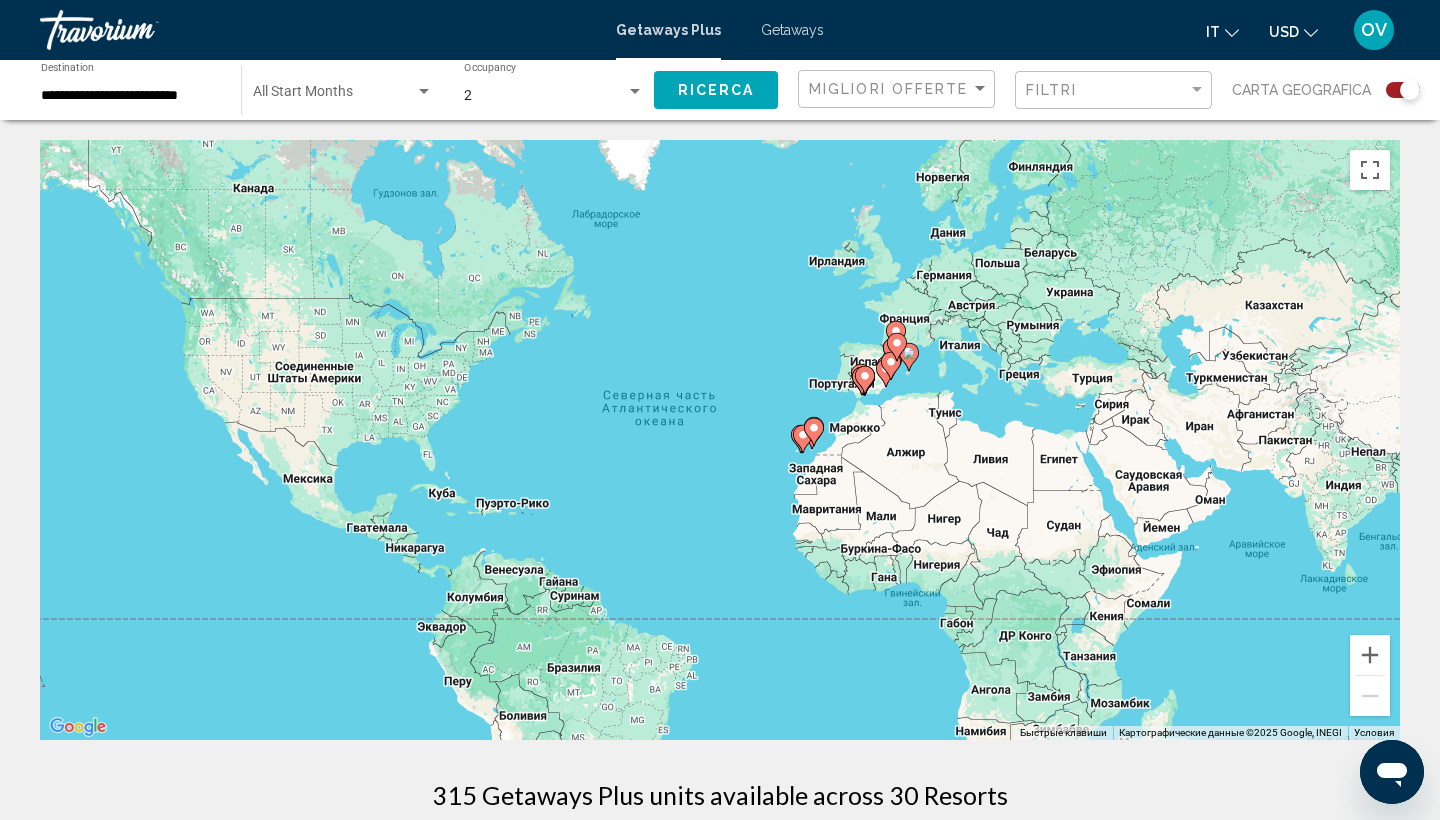click on "**********" at bounding box center (131, 96) 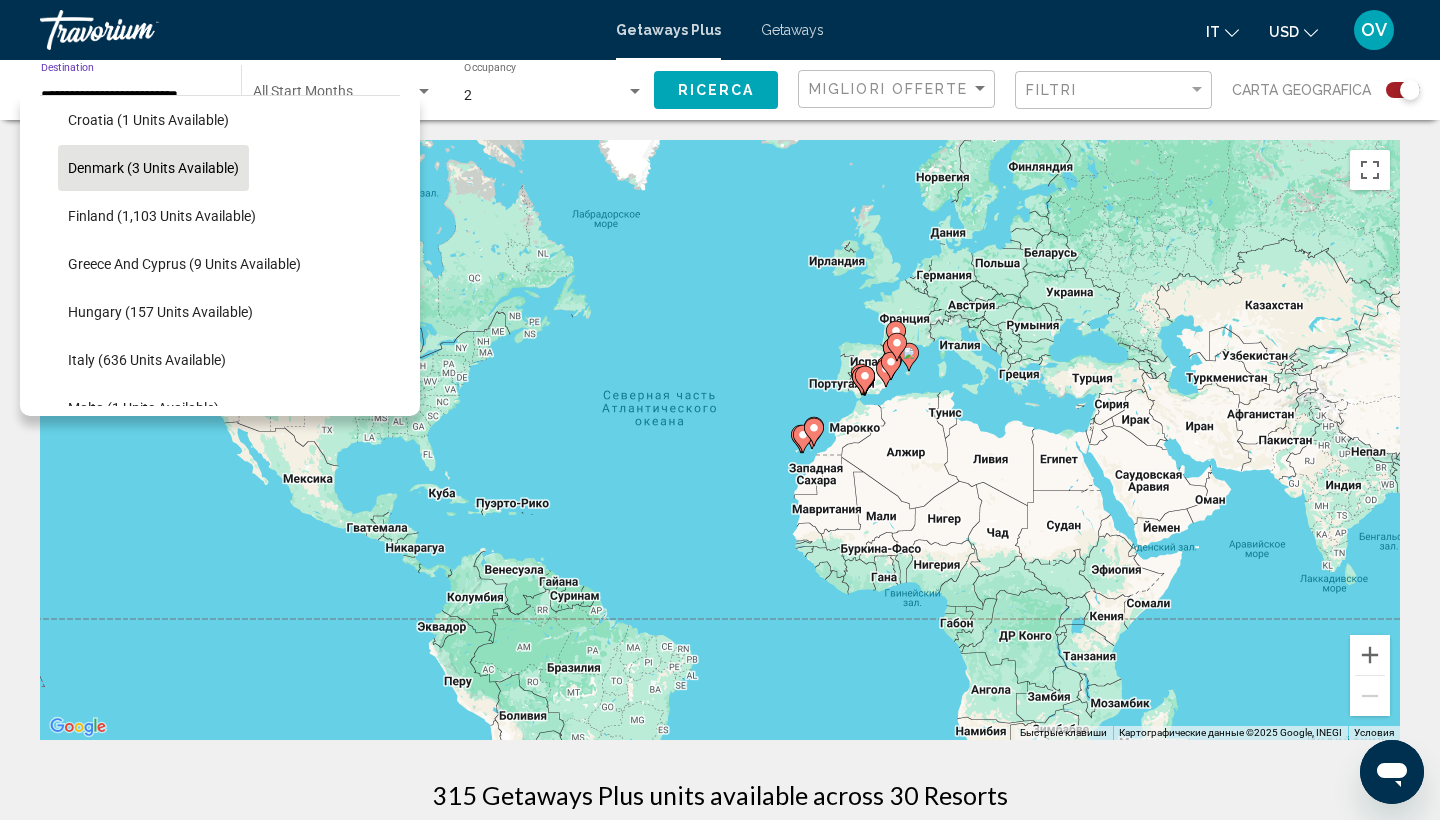 scroll, scrollTop: 385, scrollLeft: 2, axis: both 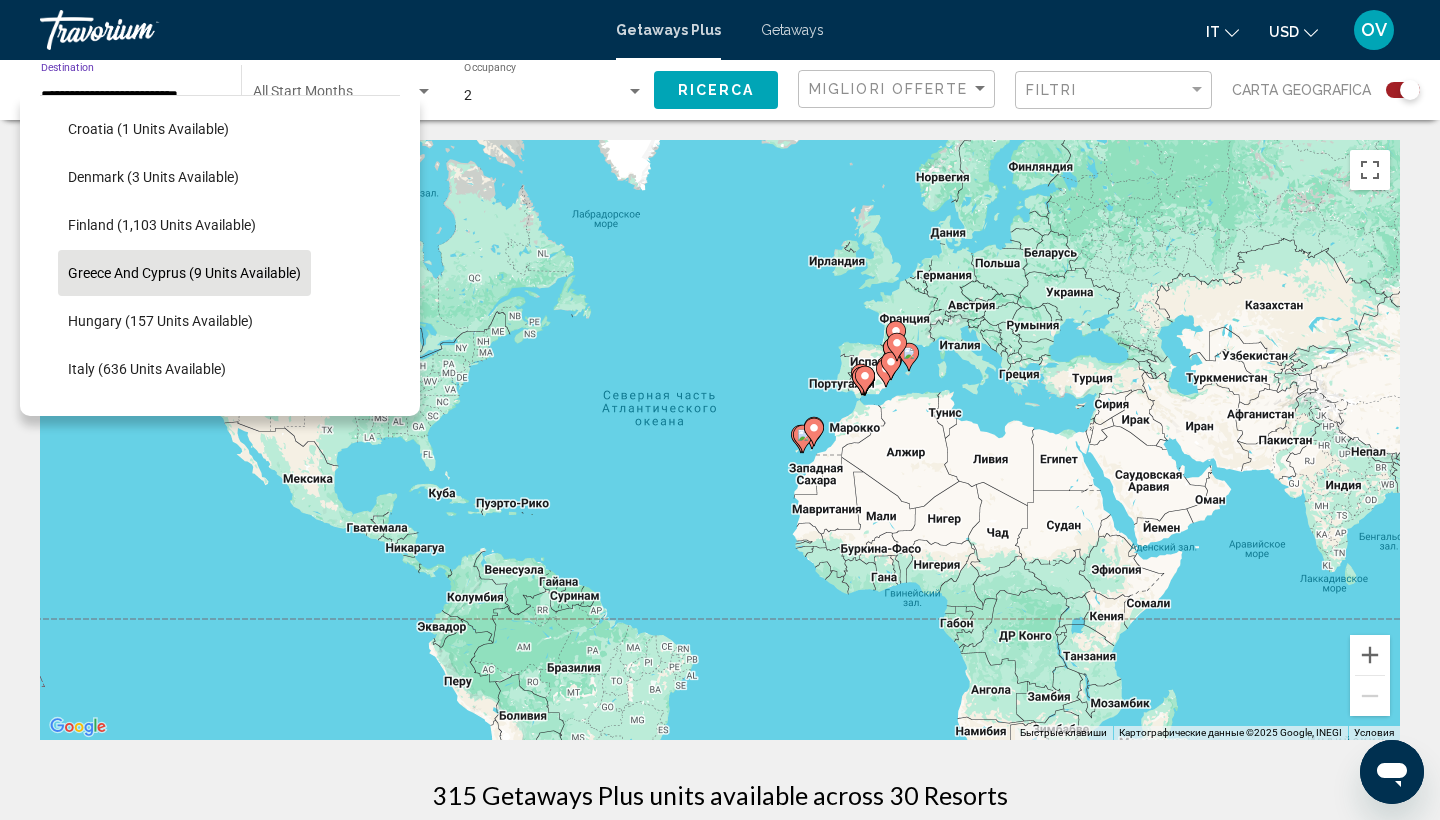 click on "Greece and Cyprus (9 units available)" 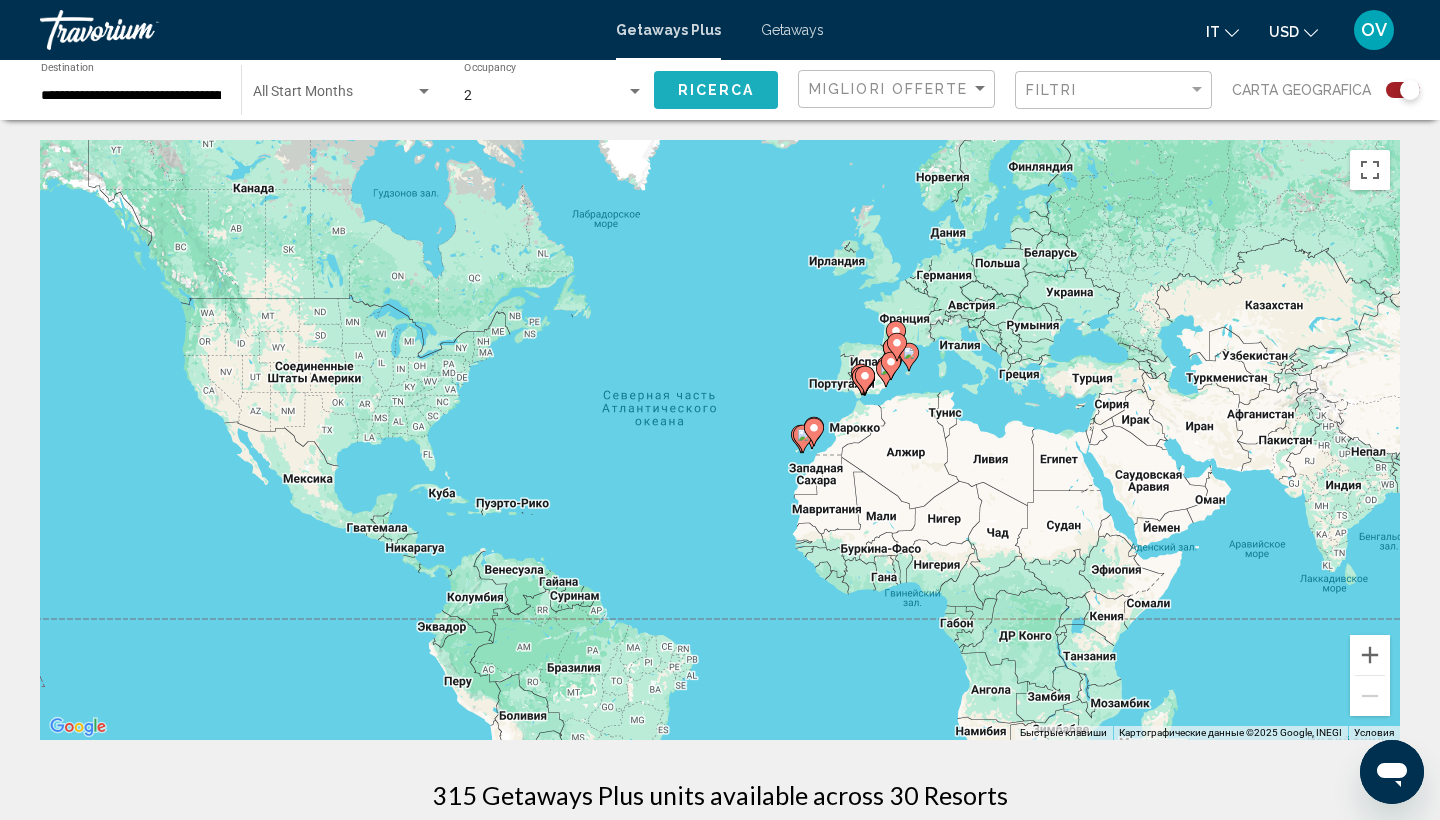 click on "Ricerca" 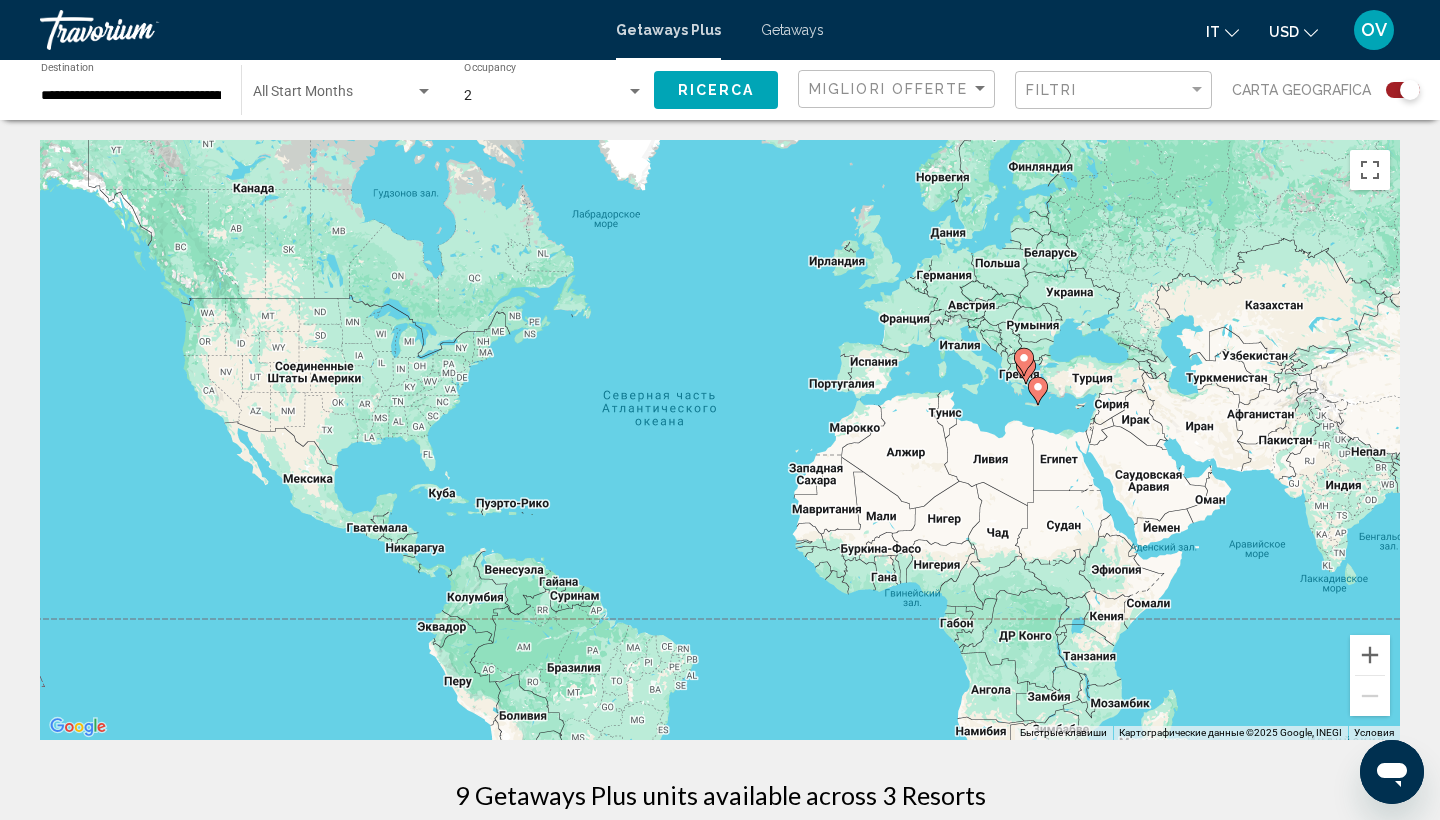 scroll, scrollTop: 0, scrollLeft: 0, axis: both 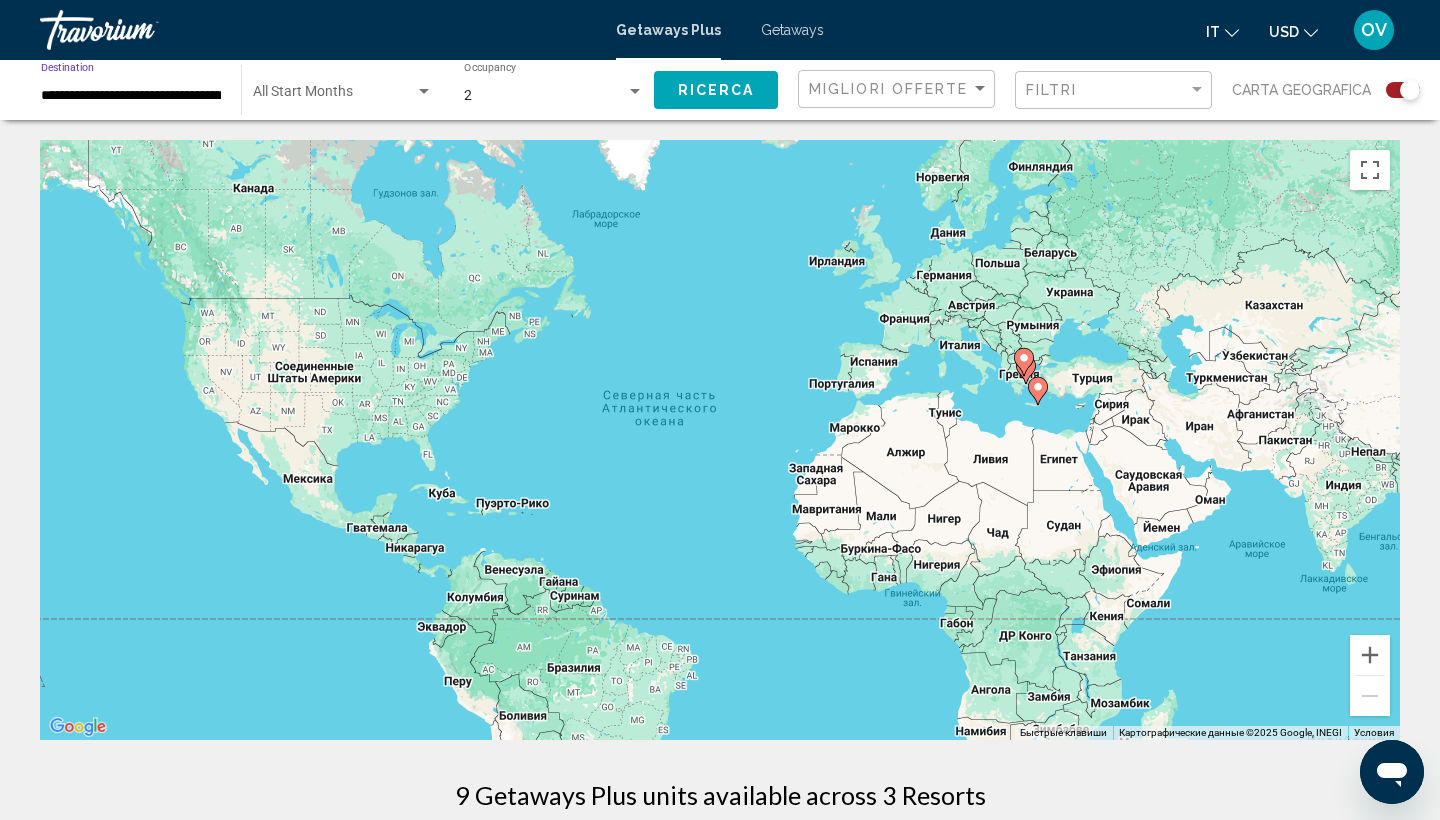 click on "**********" at bounding box center [131, 96] 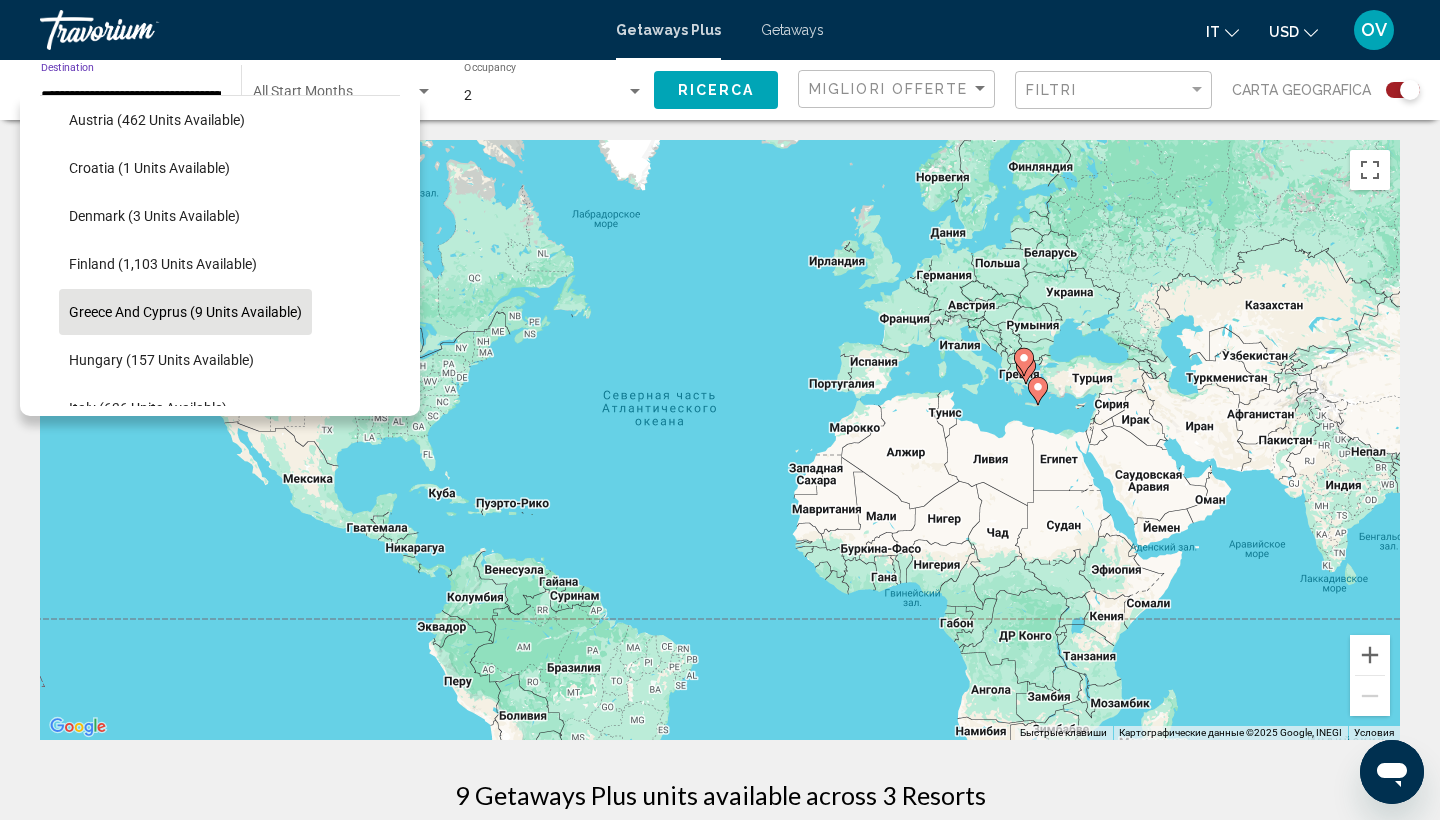 scroll, scrollTop: 346, scrollLeft: 3, axis: both 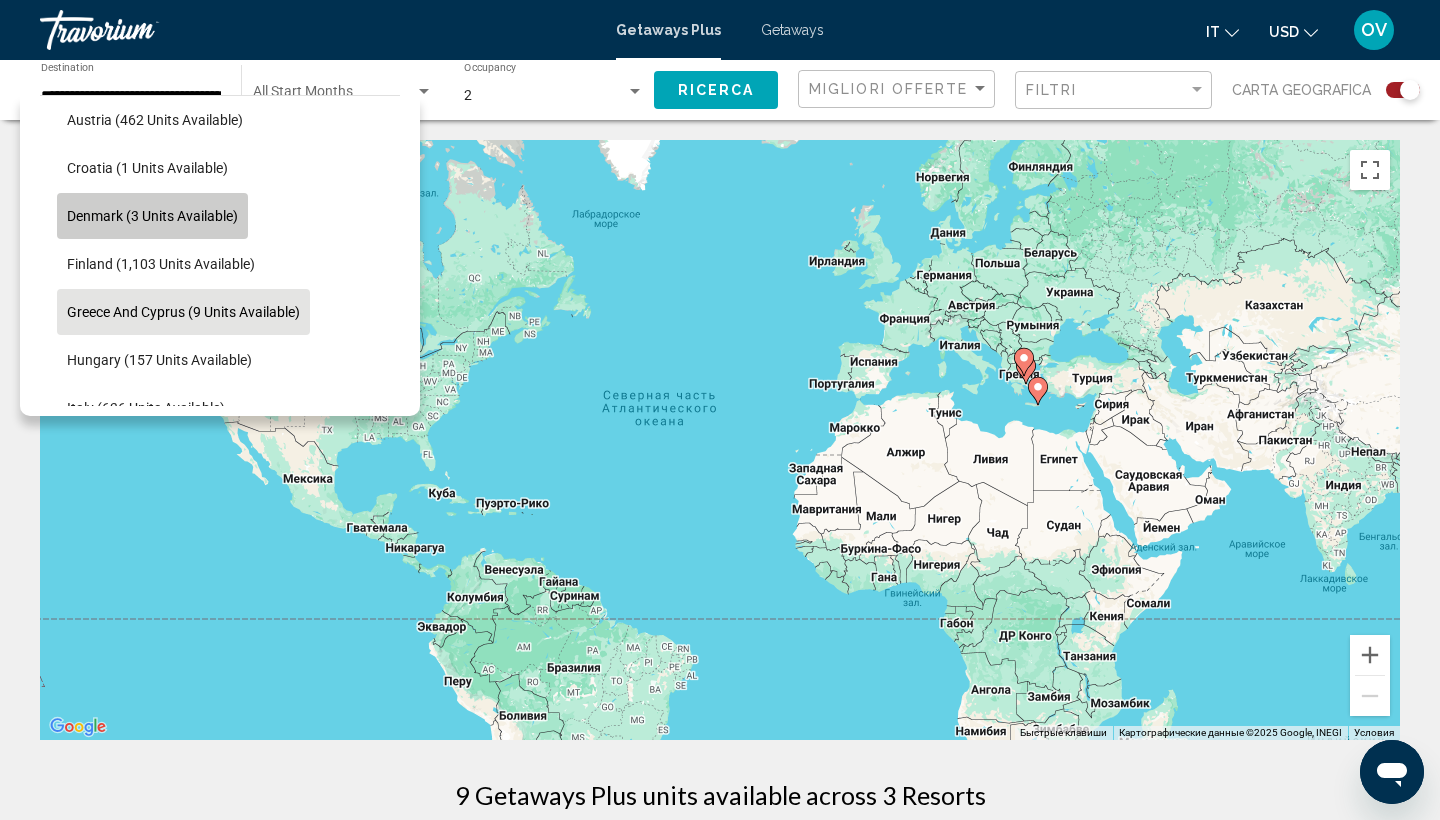click on "Denmark (3 units available)" 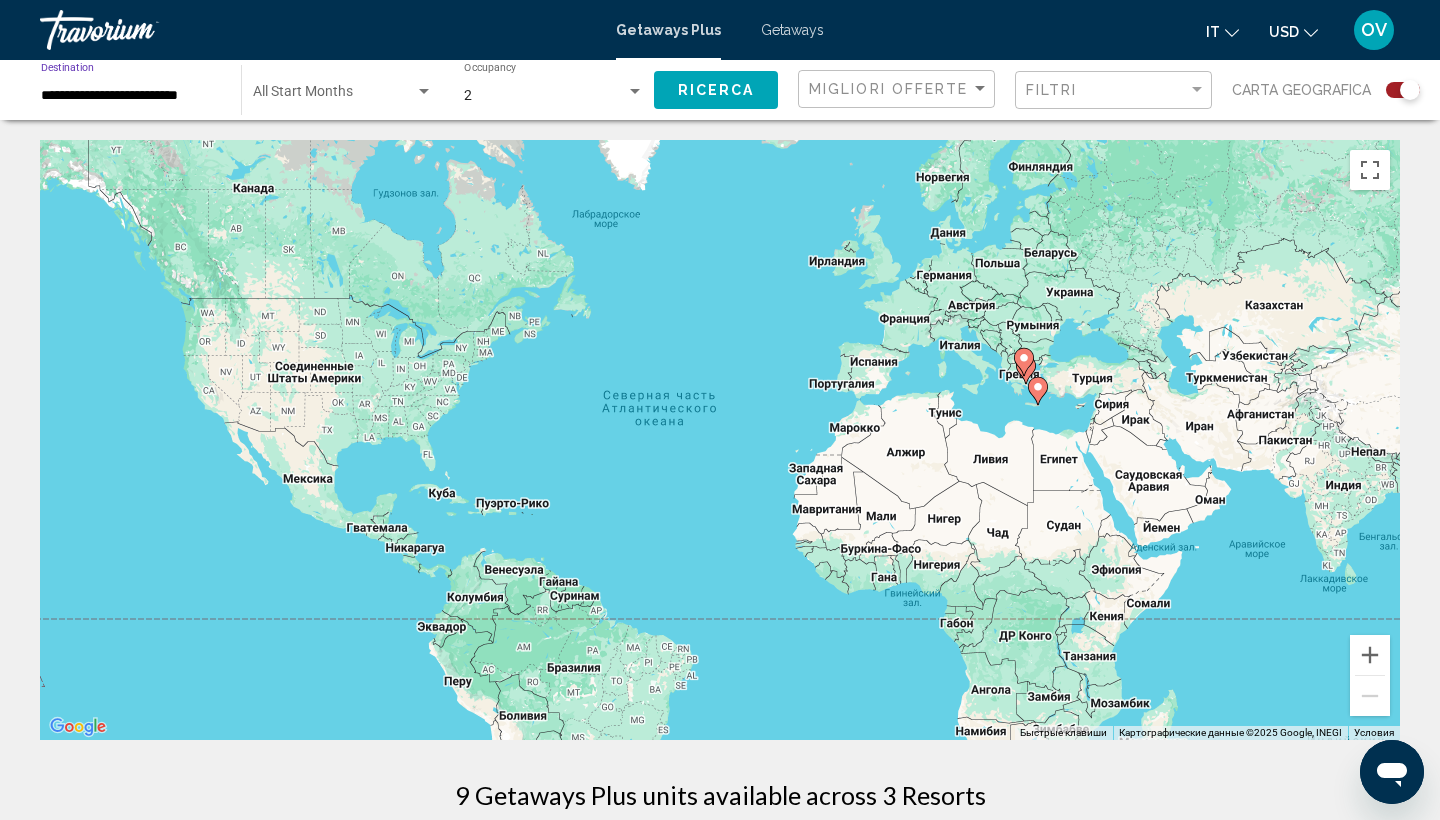 click on "Ricerca" 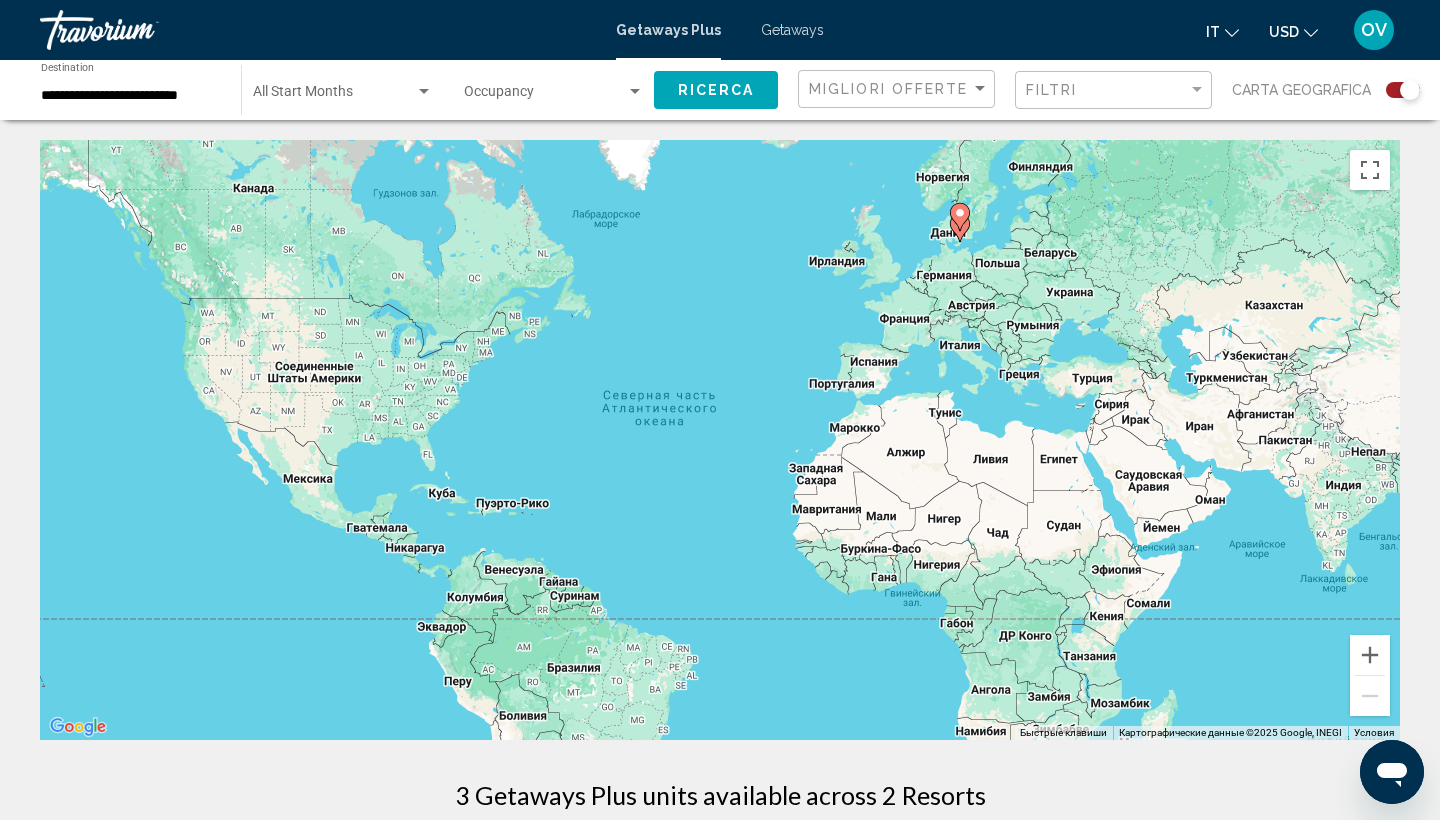 scroll, scrollTop: 0, scrollLeft: 0, axis: both 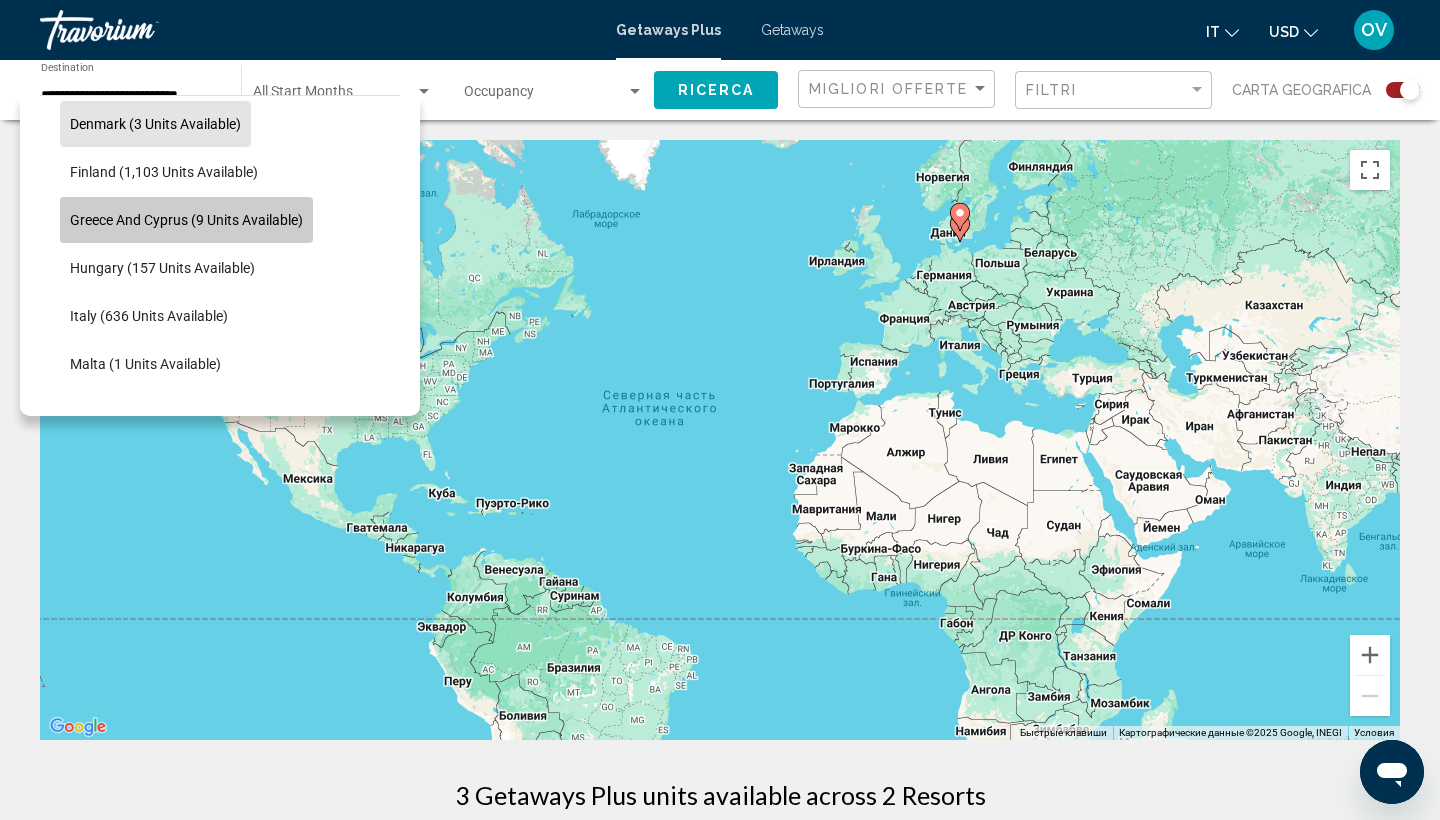 click on "Greece and Cyprus (9 units available)" 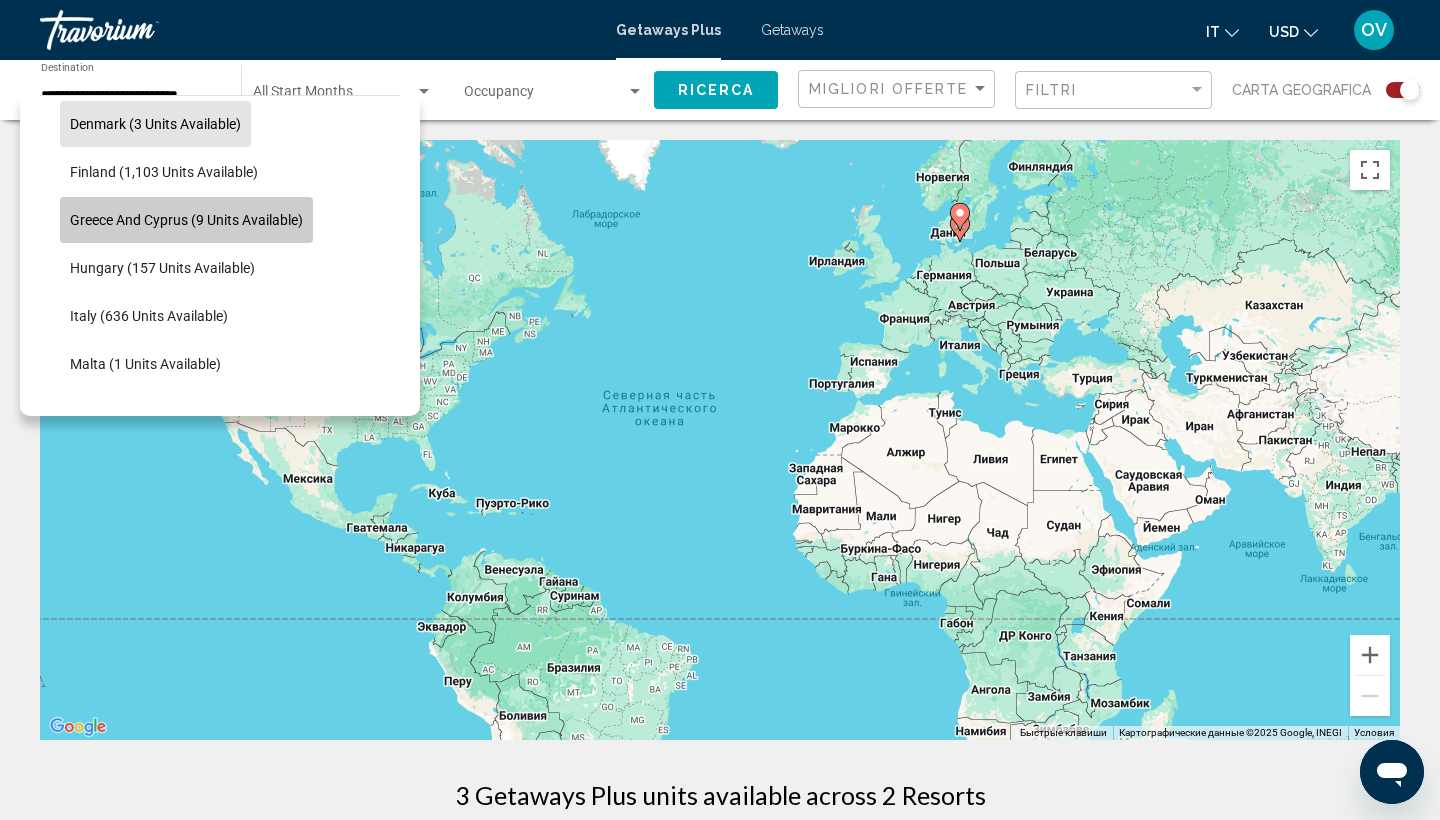 type on "**********" 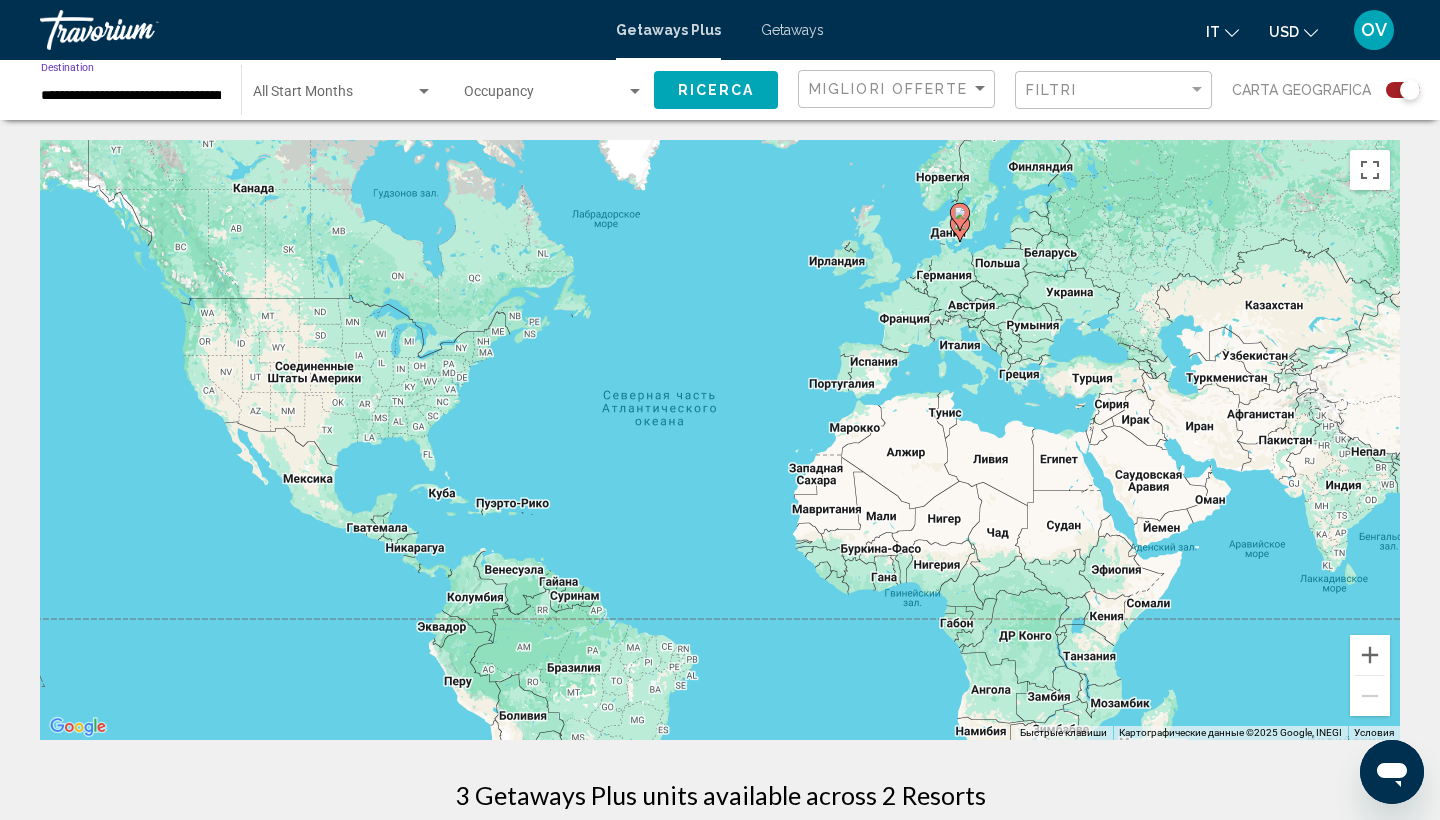scroll, scrollTop: 0, scrollLeft: 0, axis: both 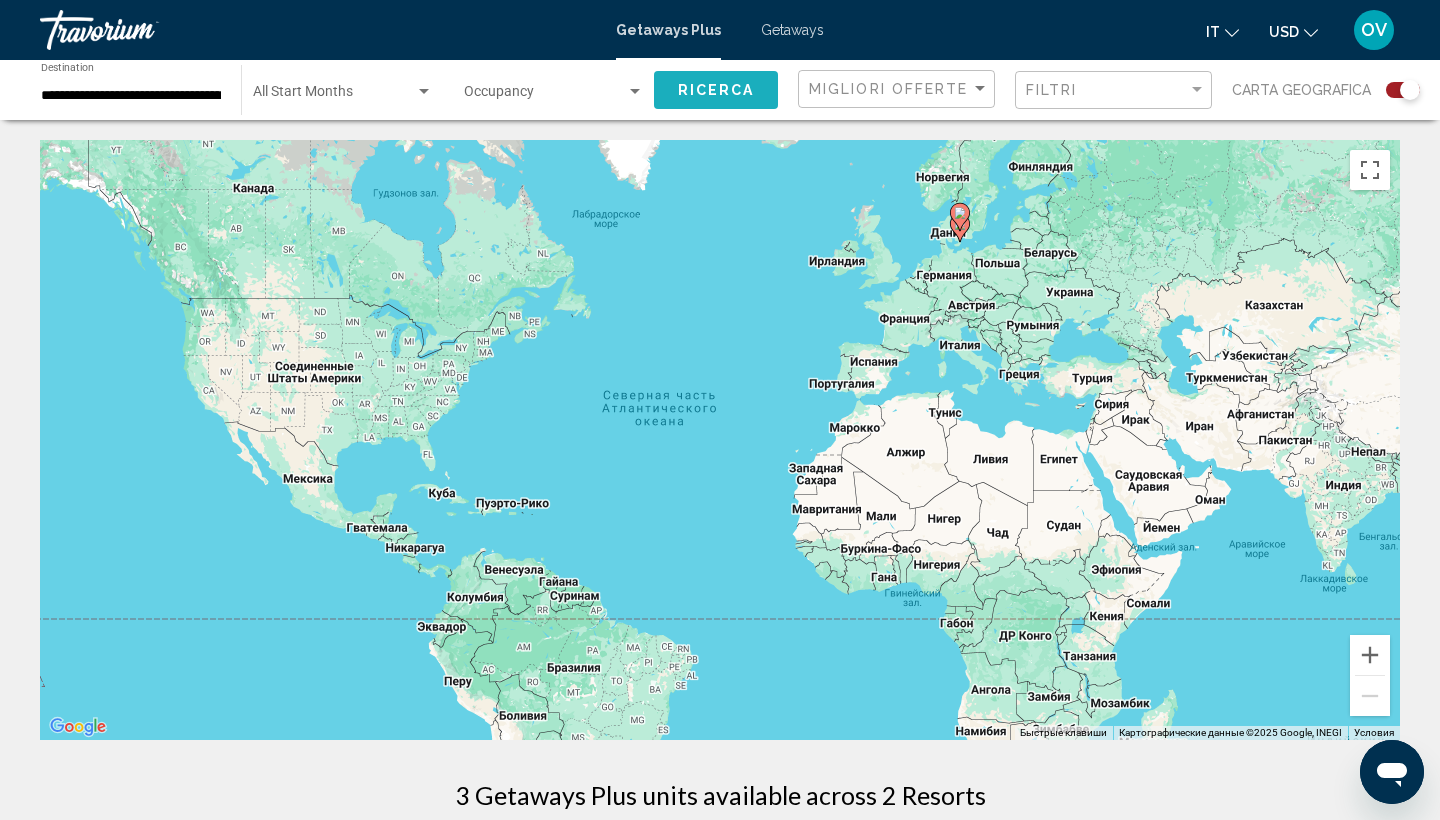 click on "Ricerca" 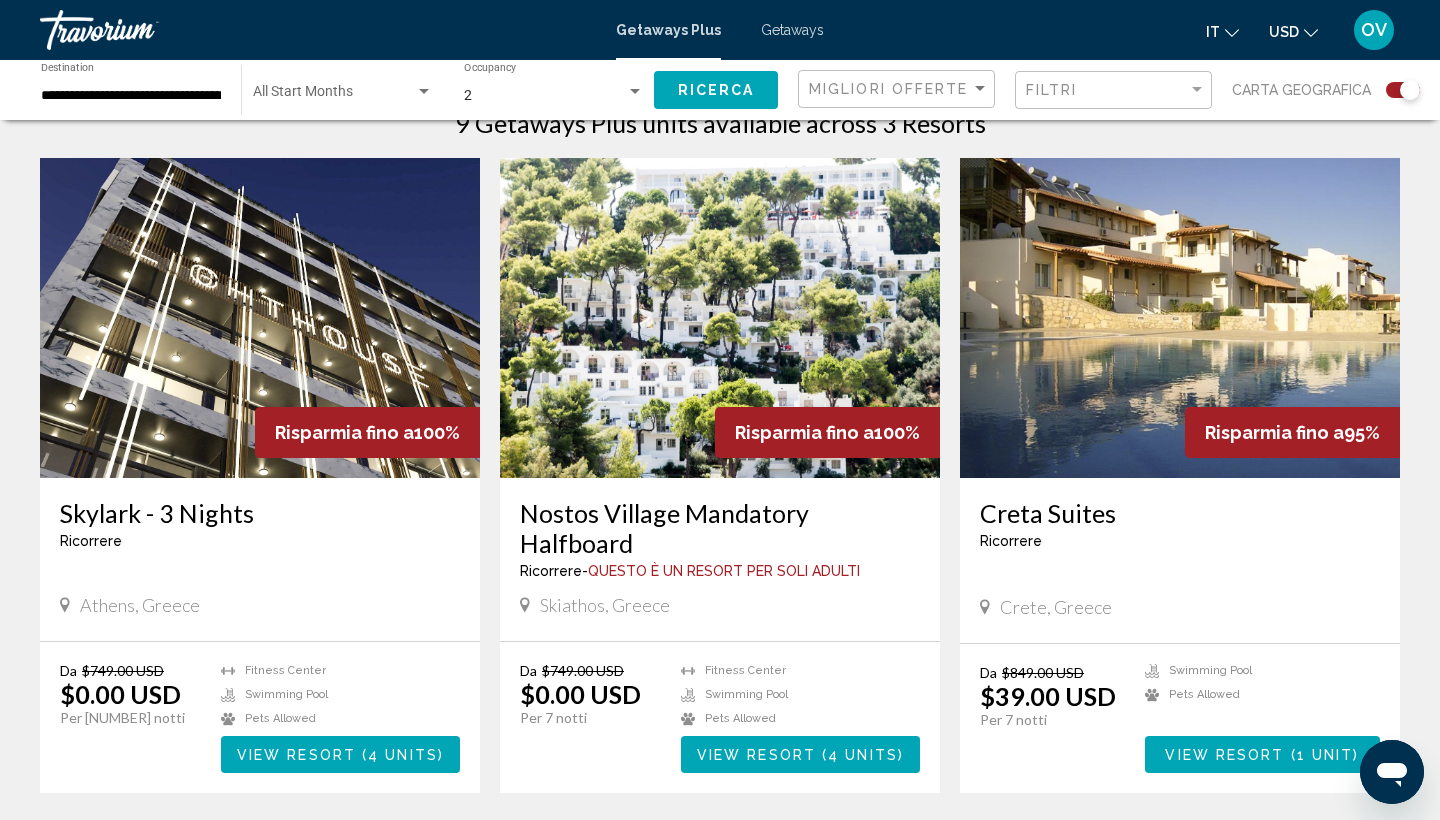 scroll, scrollTop: 674, scrollLeft: 0, axis: vertical 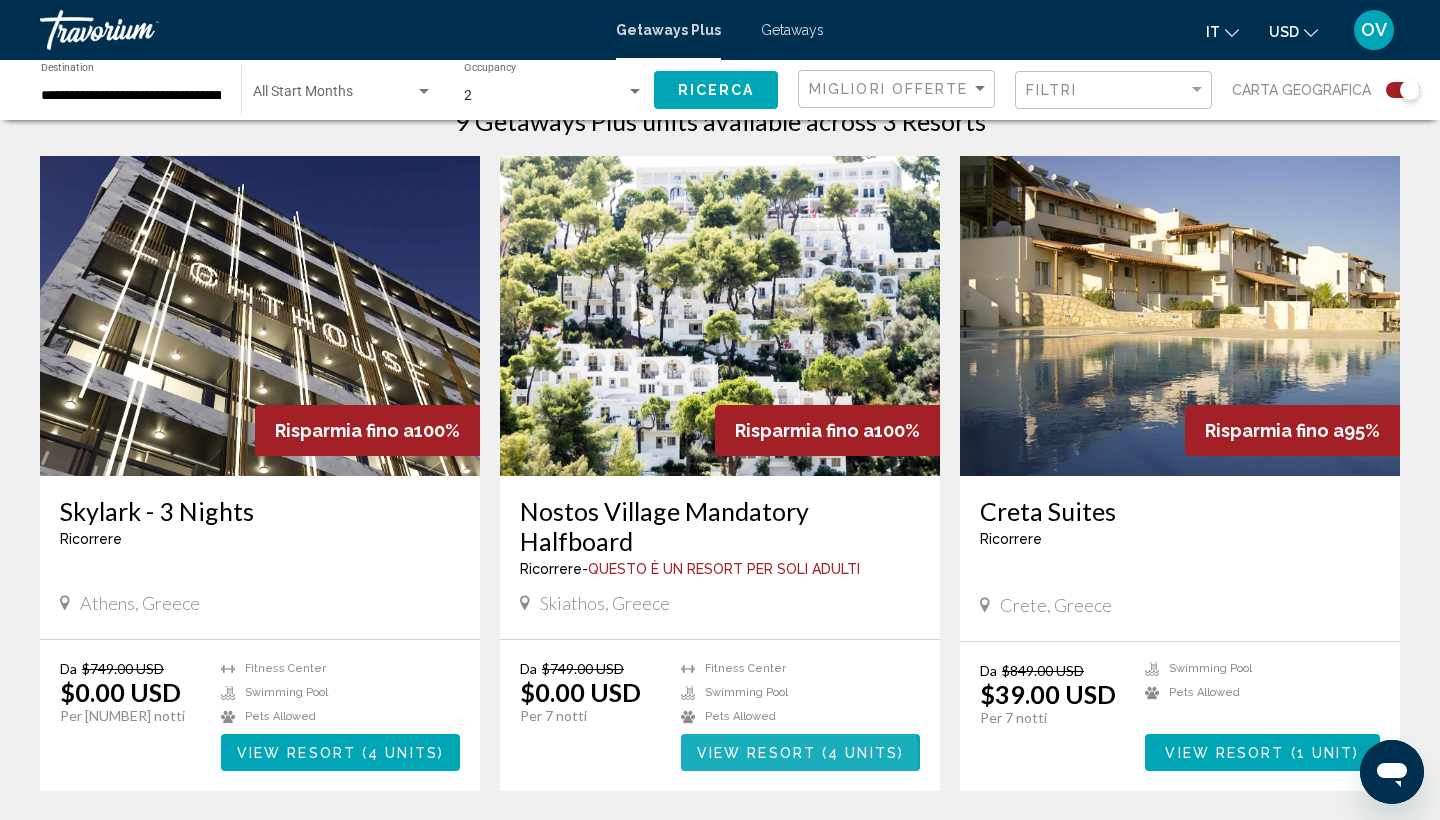 click on "View Resort" at bounding box center (756, 753) 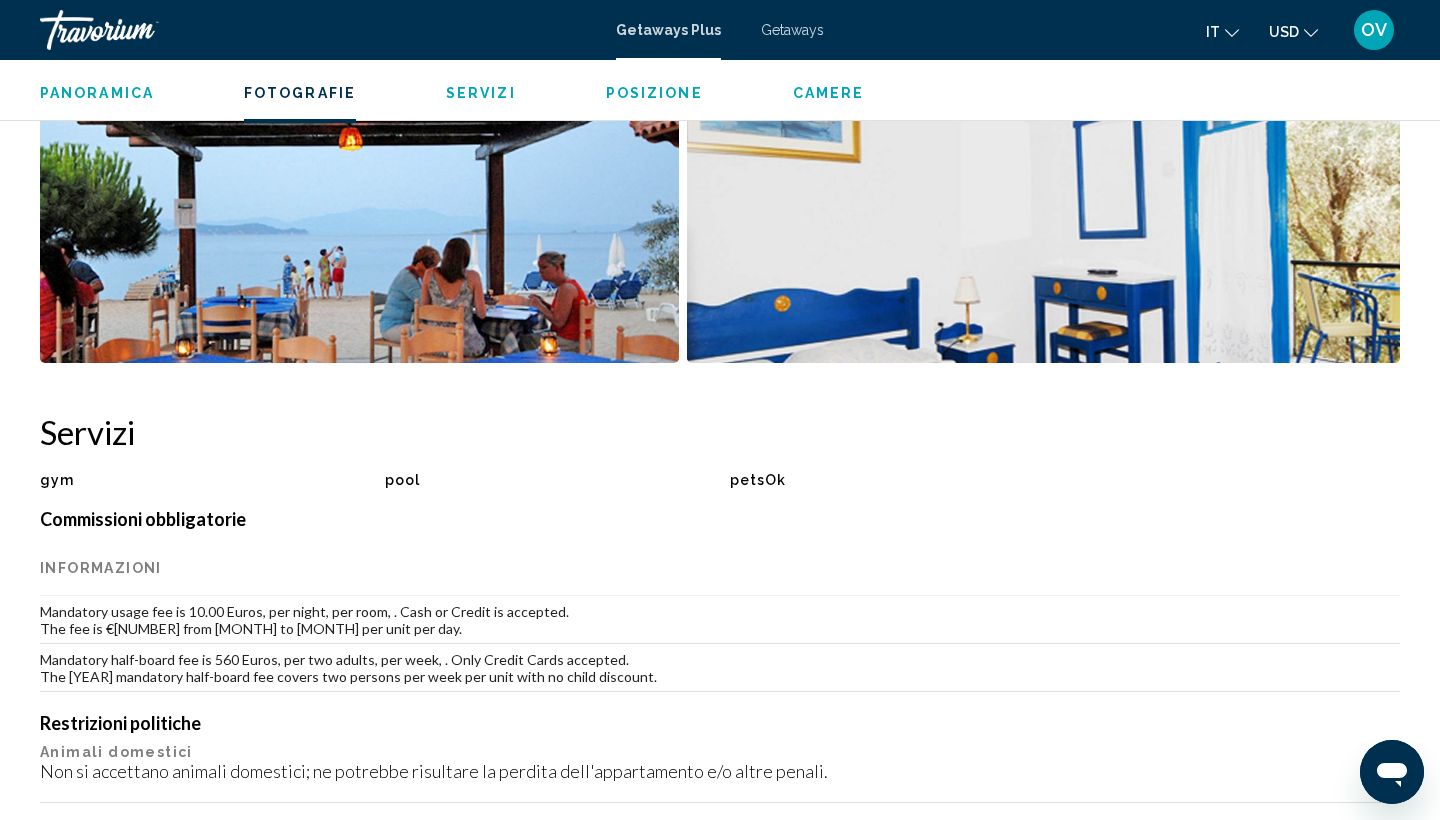 scroll, scrollTop: 1224, scrollLeft: 0, axis: vertical 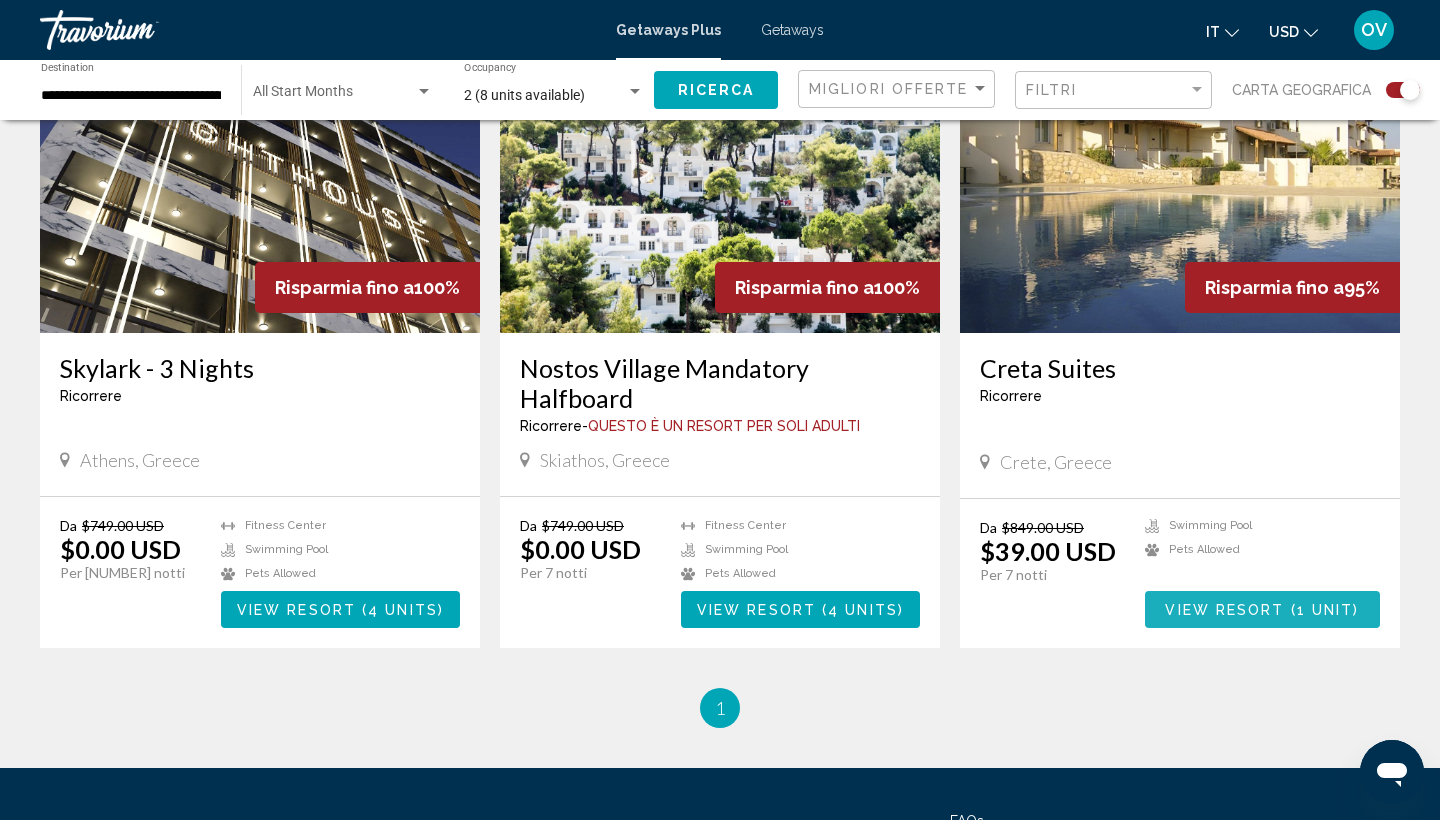 click on "1 unit" at bounding box center [1325, 610] 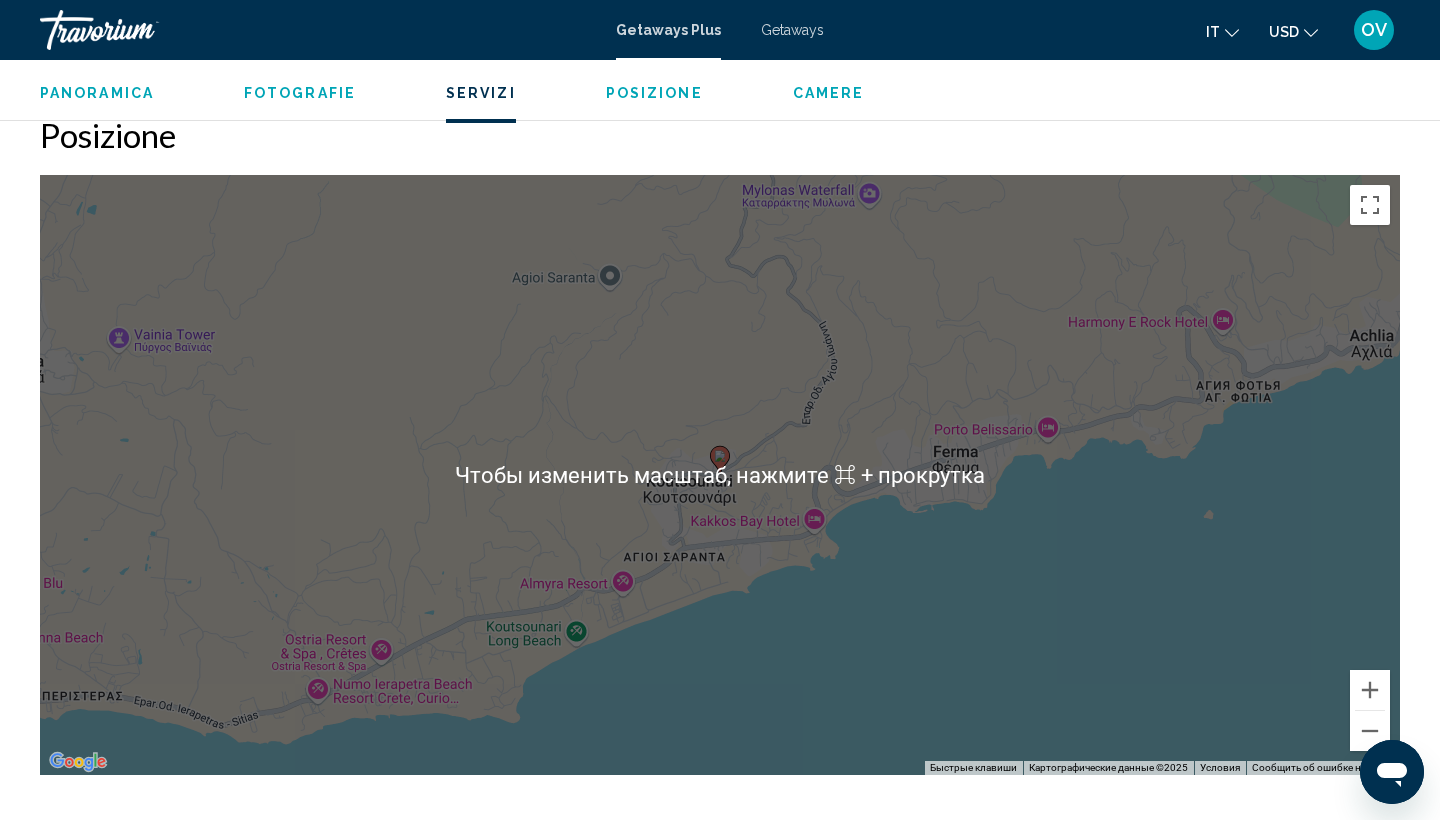 scroll, scrollTop: 2505, scrollLeft: 0, axis: vertical 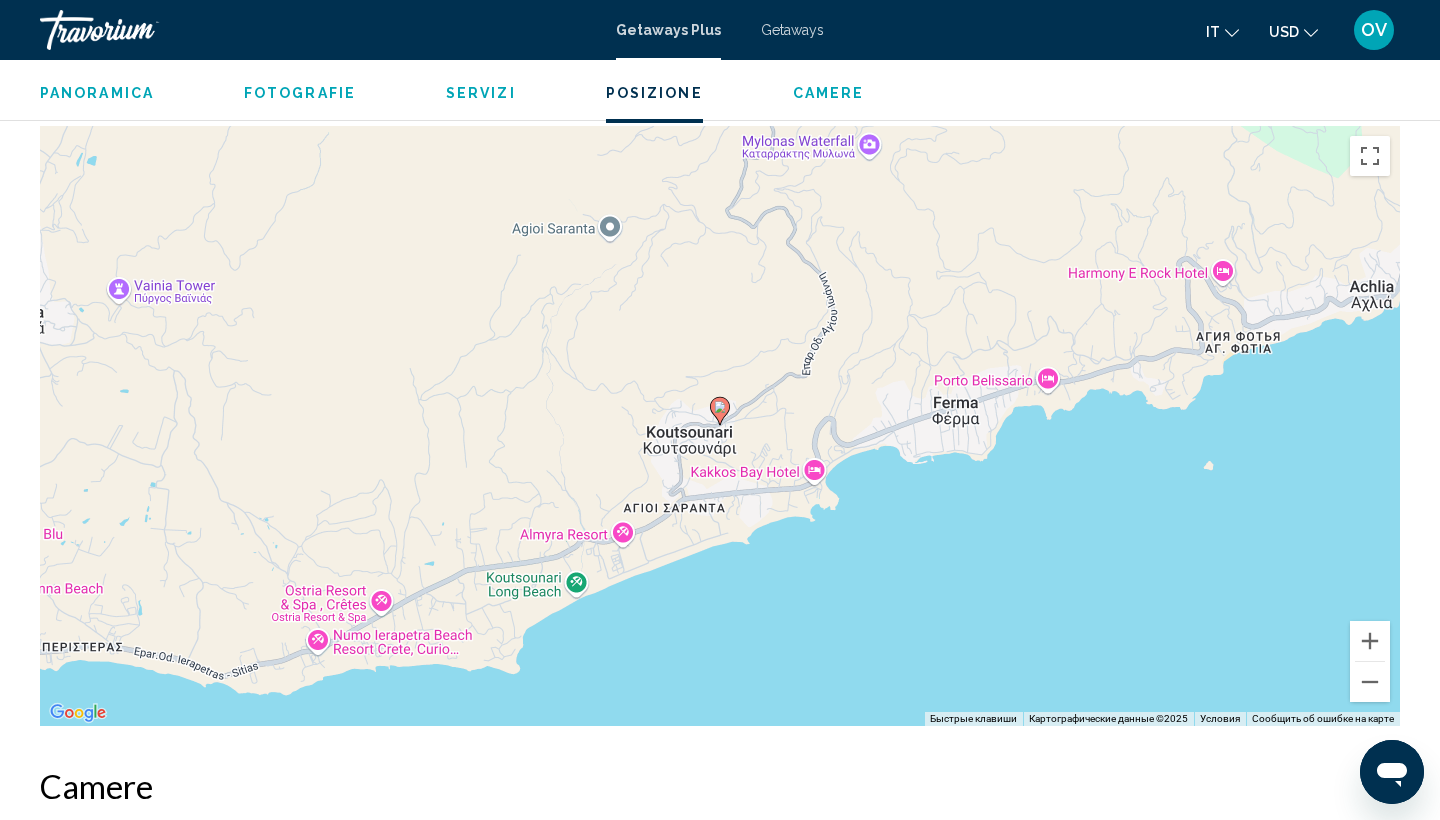 click on "Чтобы активировать перетаскивание с помощью клавиатуры, нажмите Alt + Ввод. После этого перемещайте маркер, используя клавиши со стрелками. Чтобы завершить перетаскивание, нажмите клавишу Ввод. Чтобы отменить действие, нажмите клавишу Esc." at bounding box center [720, 426] 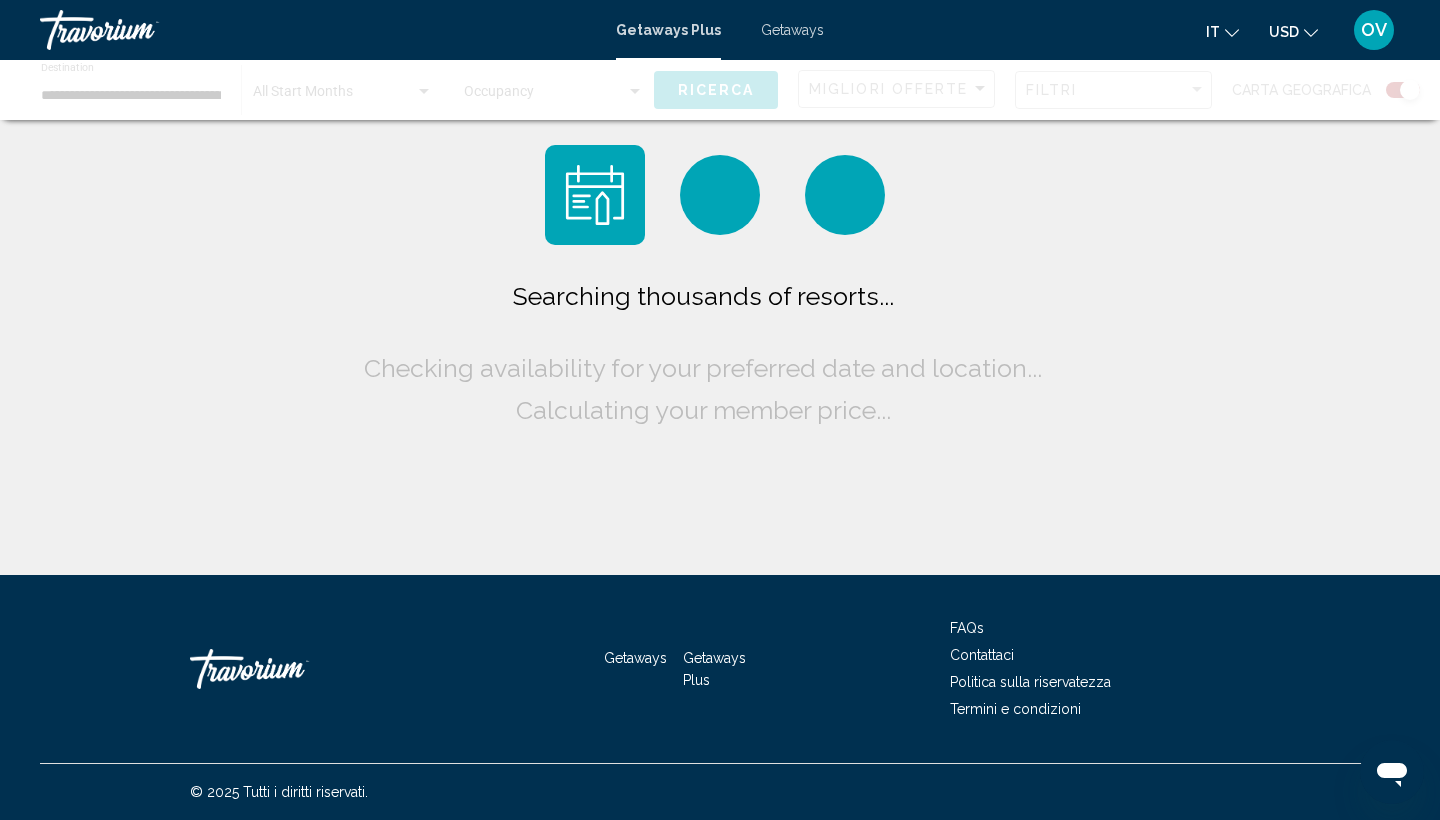 scroll, scrollTop: 0, scrollLeft: 0, axis: both 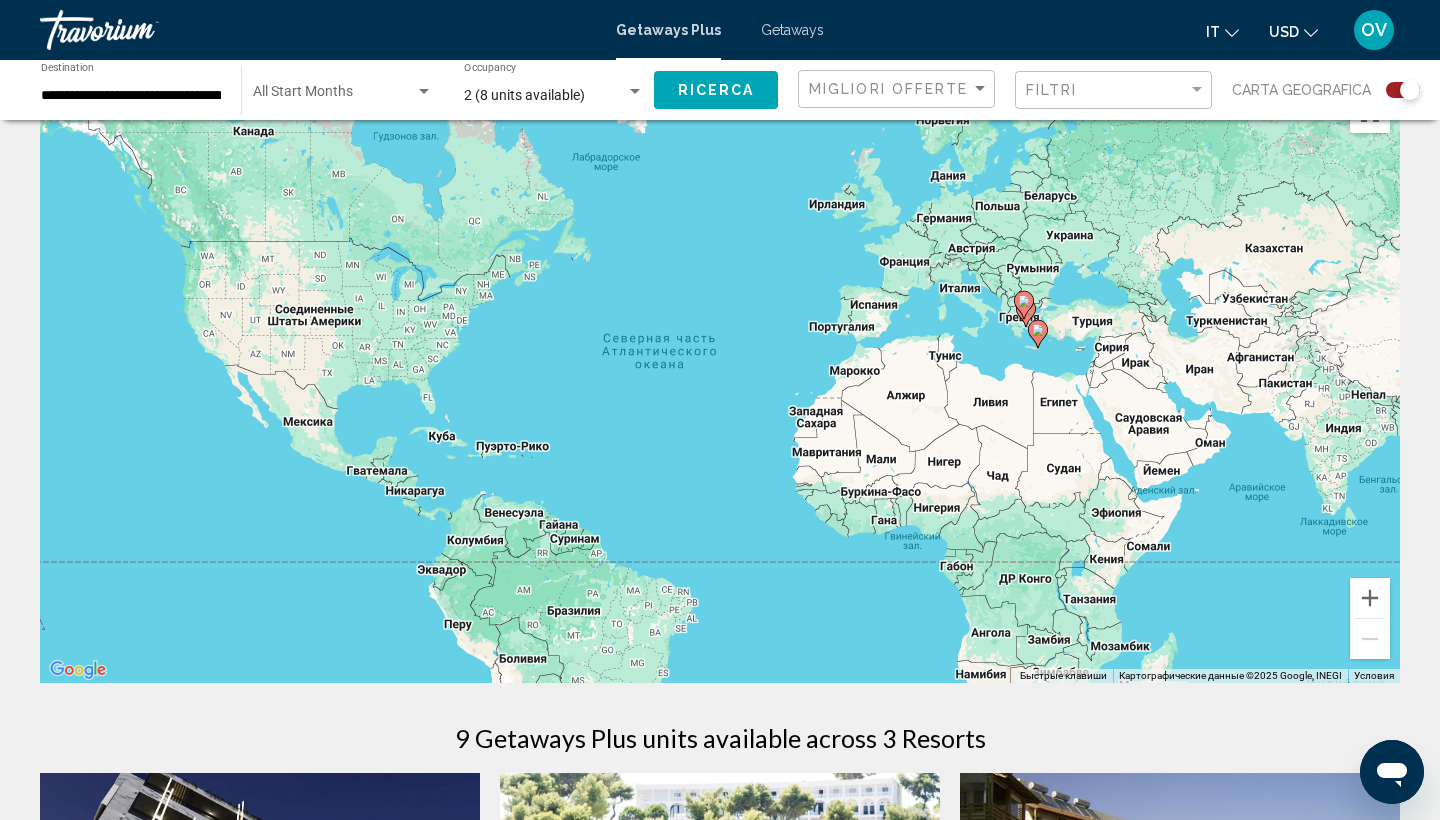 drag, startPoint x: 662, startPoint y: 429, endPoint x: 680, endPoint y: 268, distance: 162.00308 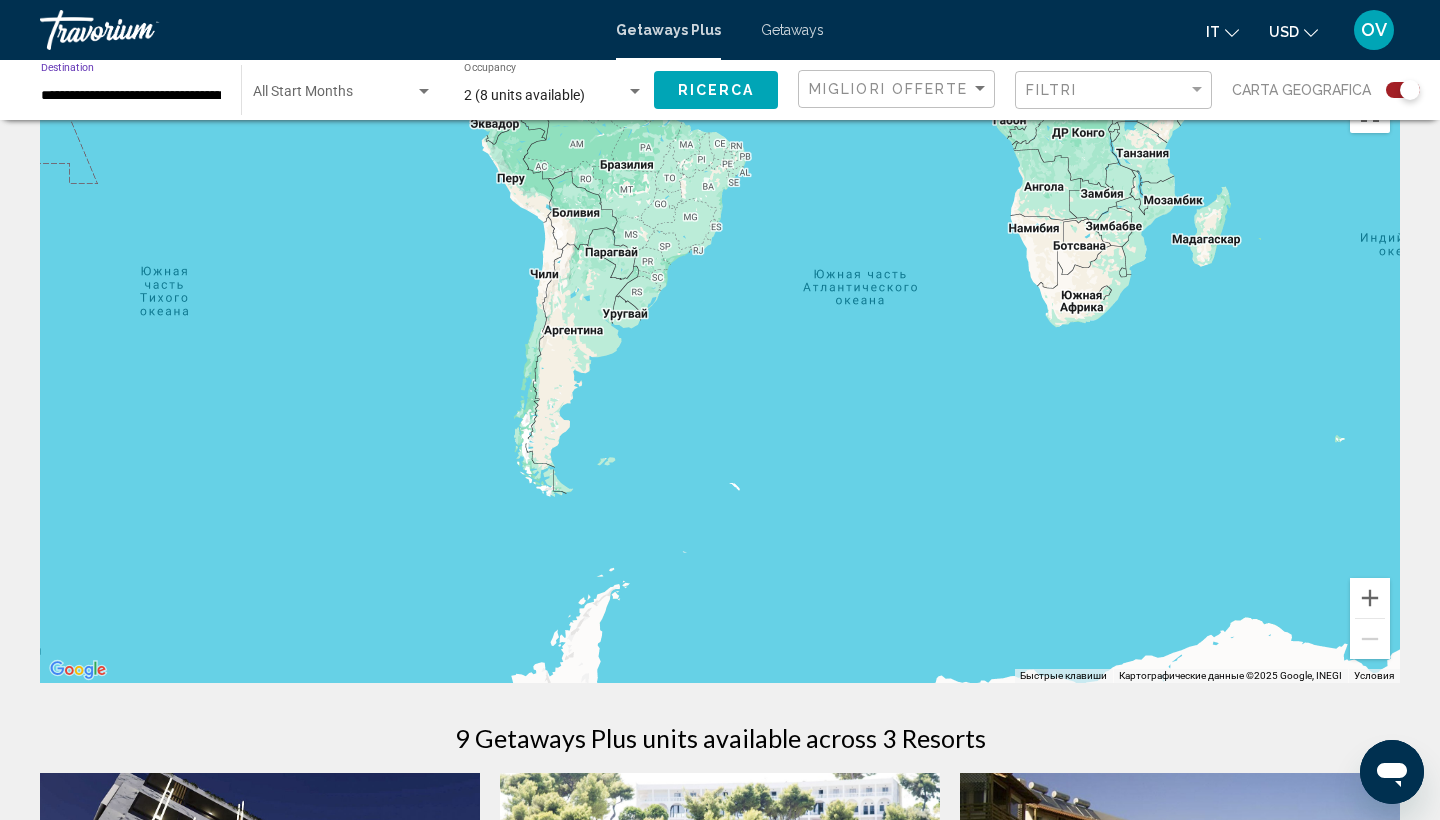click on "**********" at bounding box center (131, 96) 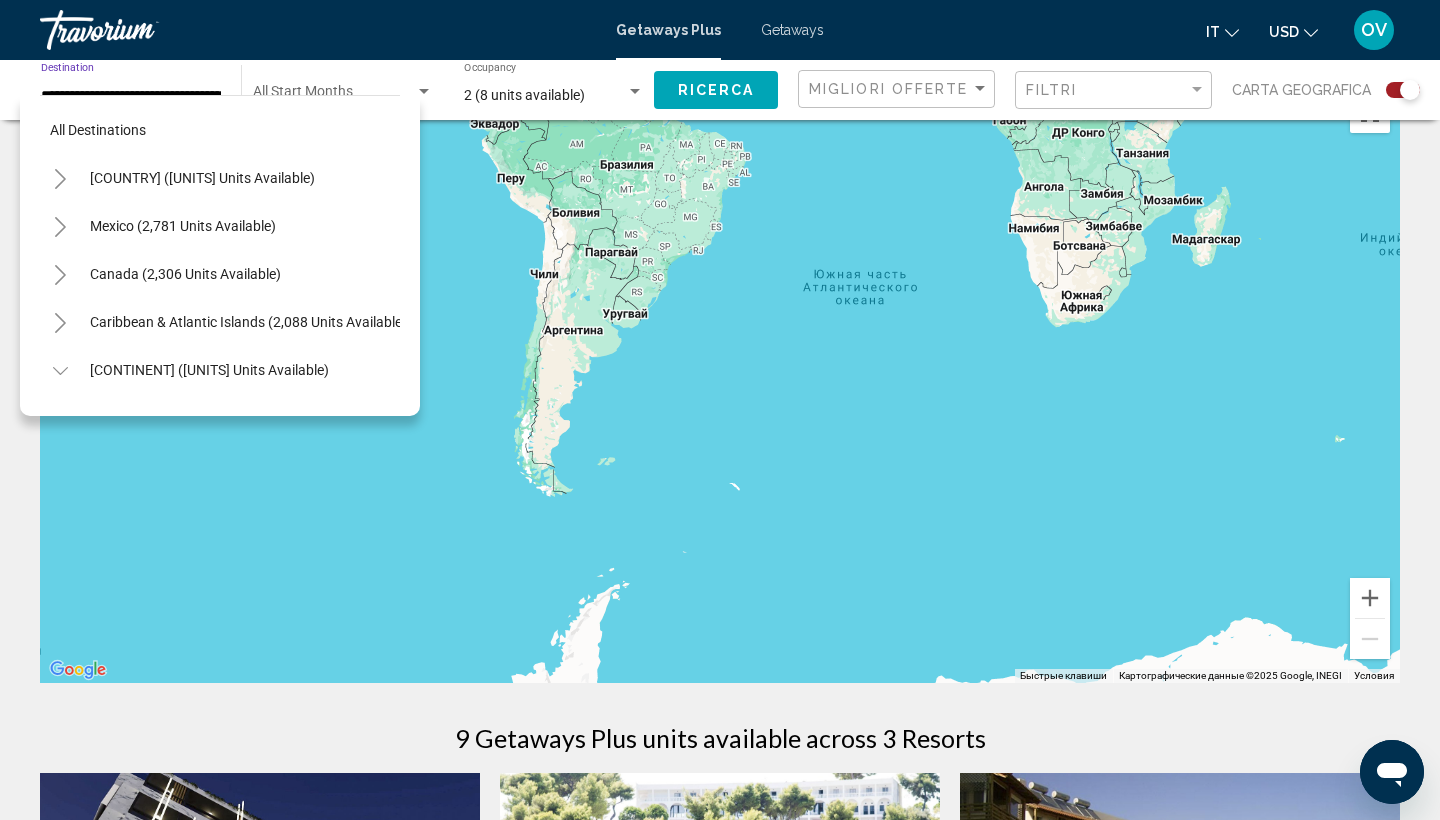 scroll, scrollTop: 407, scrollLeft: 0, axis: vertical 